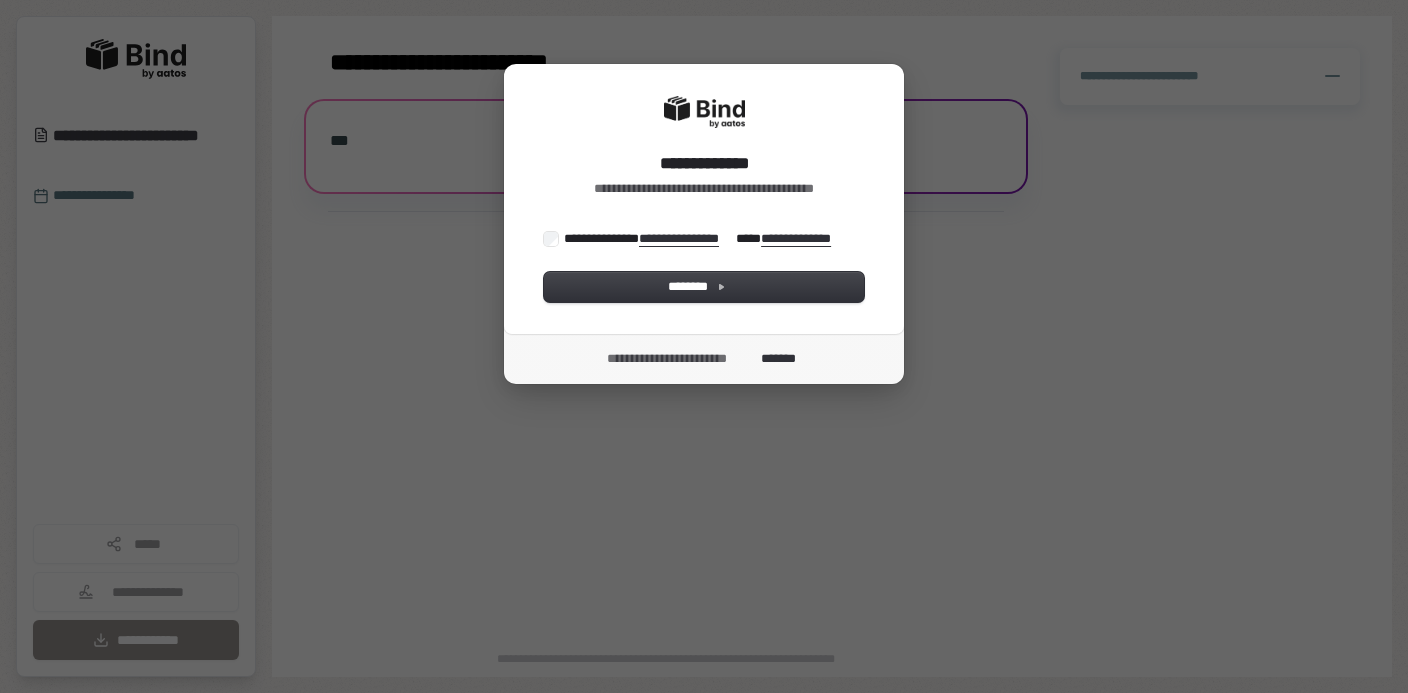 scroll, scrollTop: 0, scrollLeft: 0, axis: both 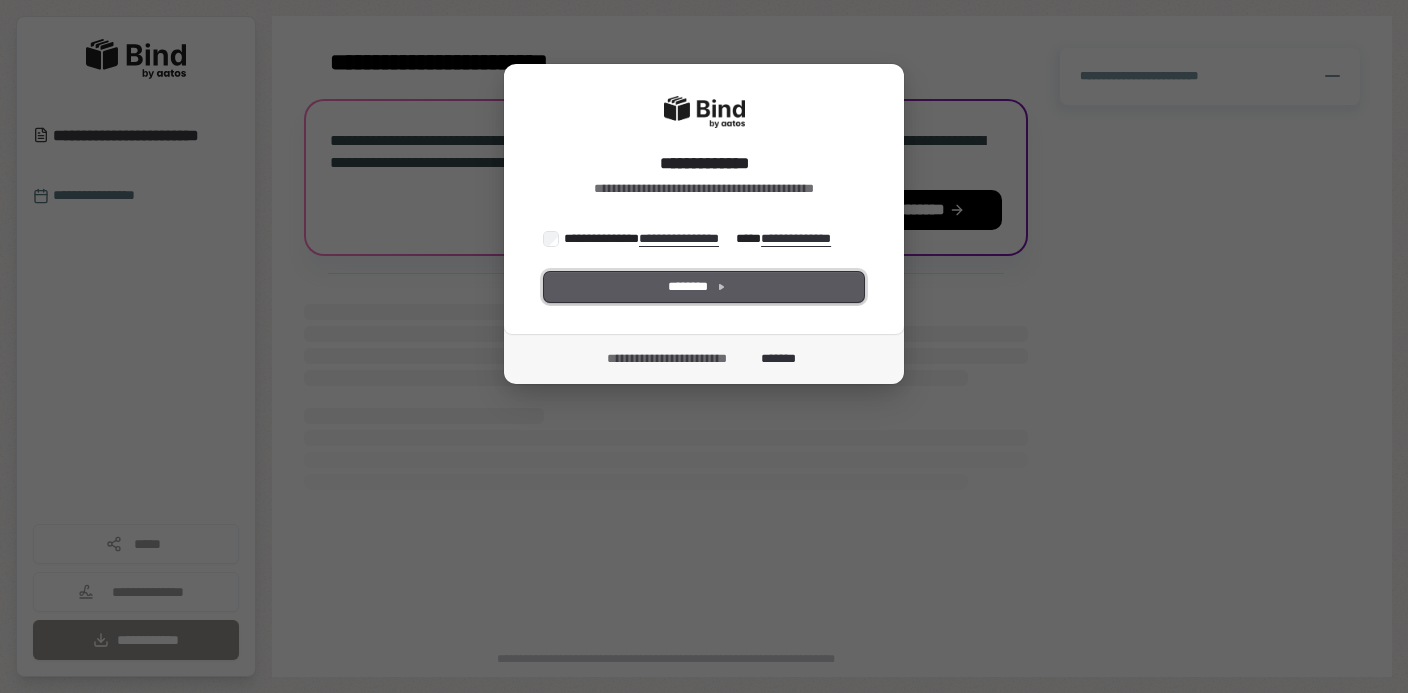 click on "********" at bounding box center [704, 287] 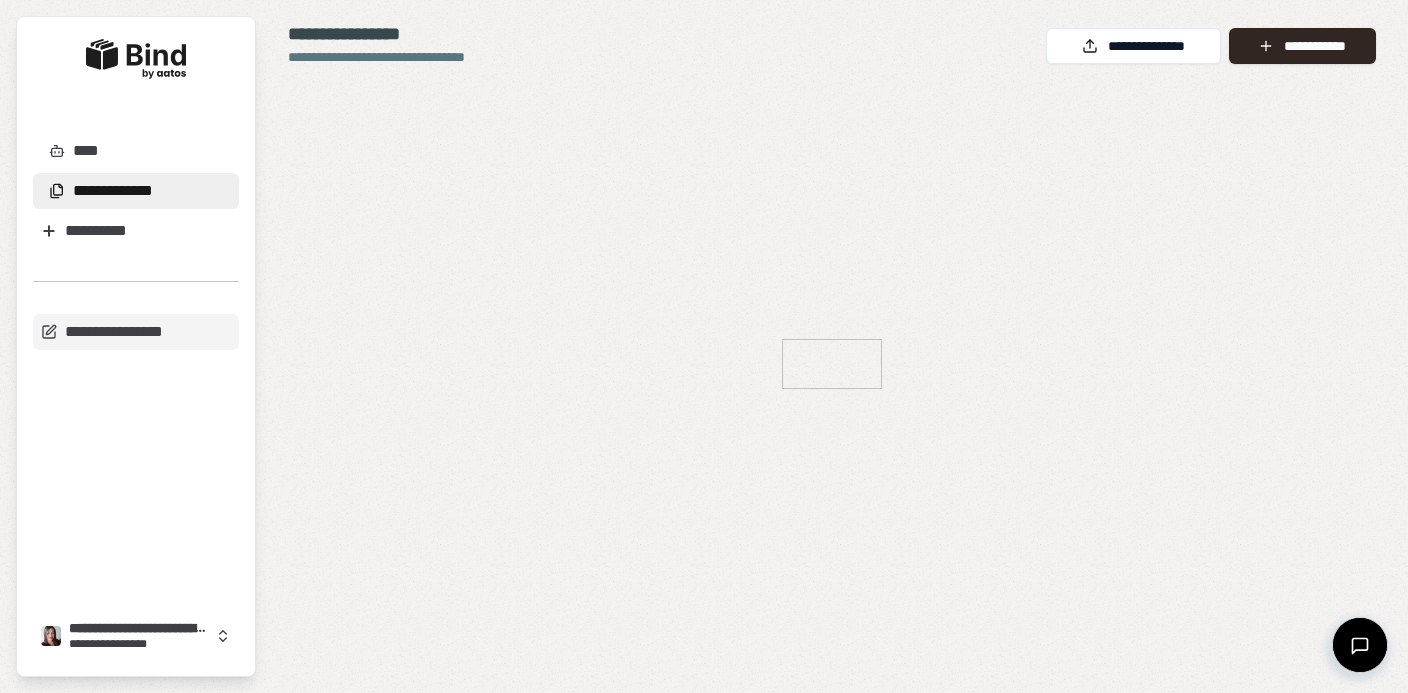 scroll, scrollTop: 0, scrollLeft: 0, axis: both 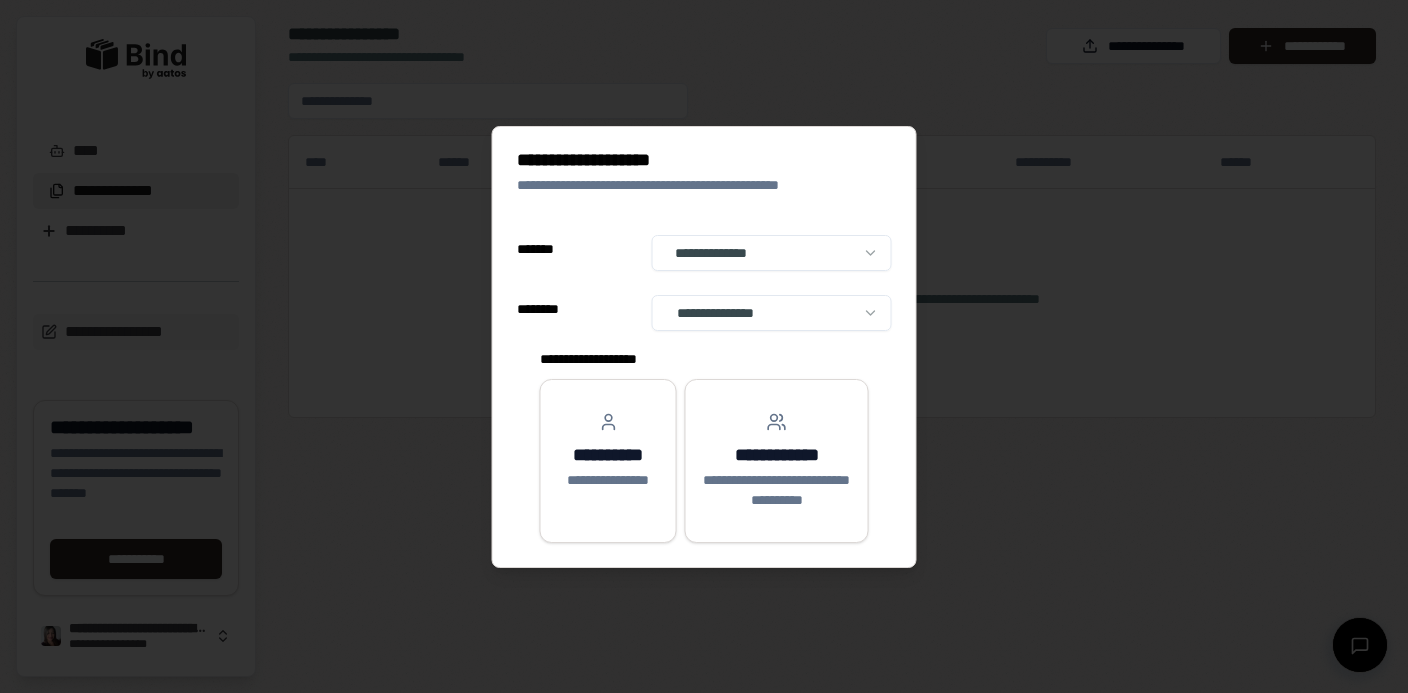 select on "**" 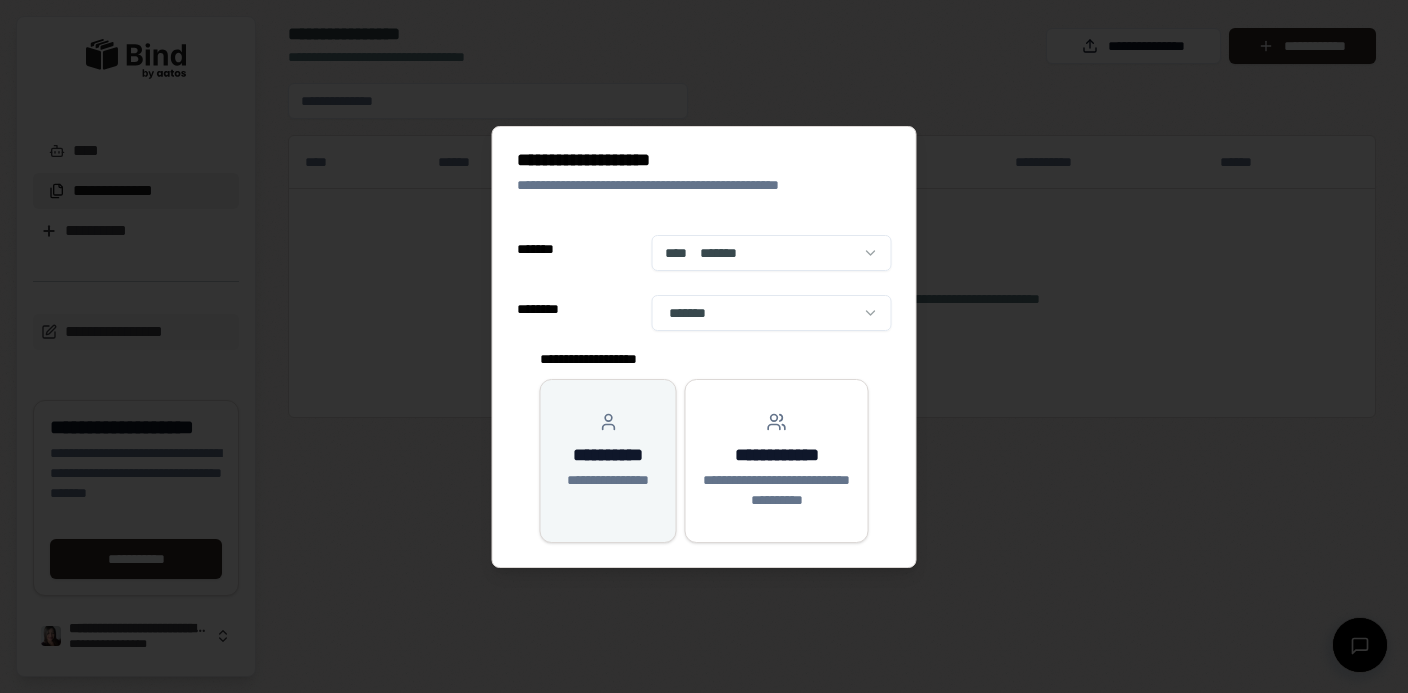click on "**********" at bounding box center (608, 480) 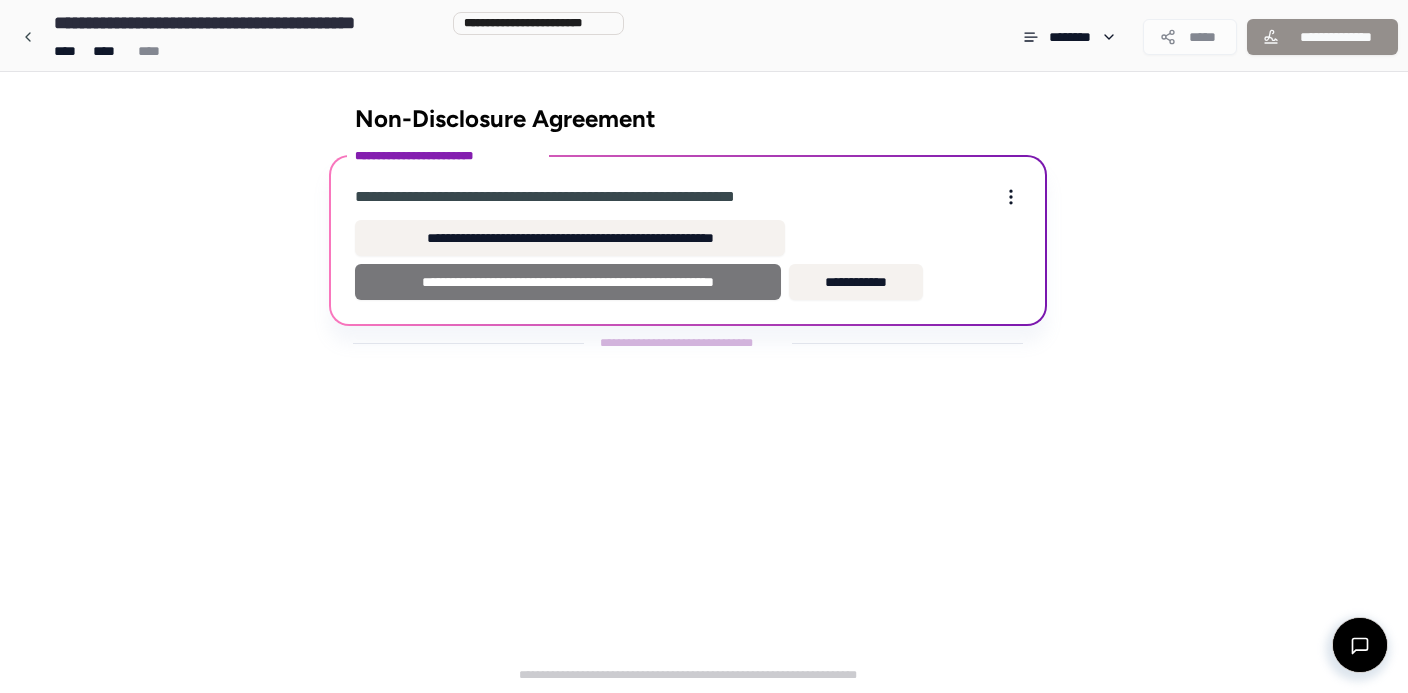 click on "**********" at bounding box center [568, 282] 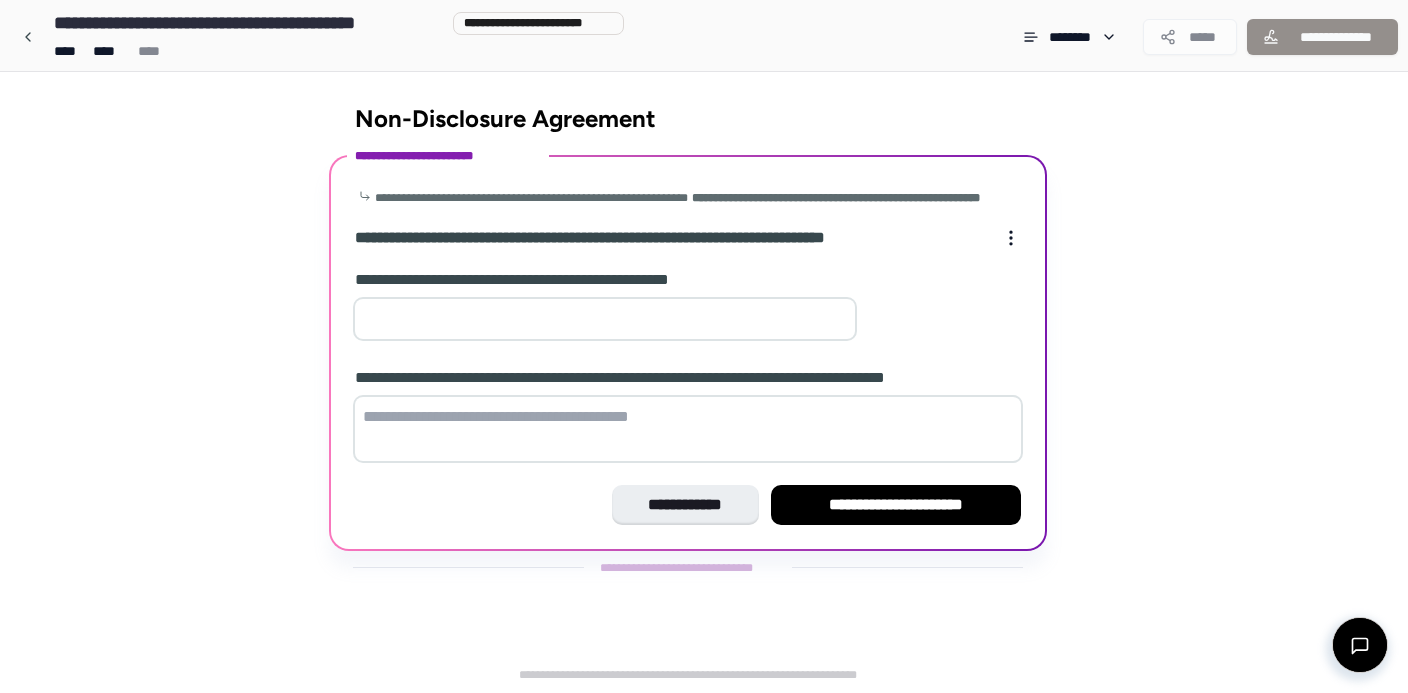 click at bounding box center [605, 319] 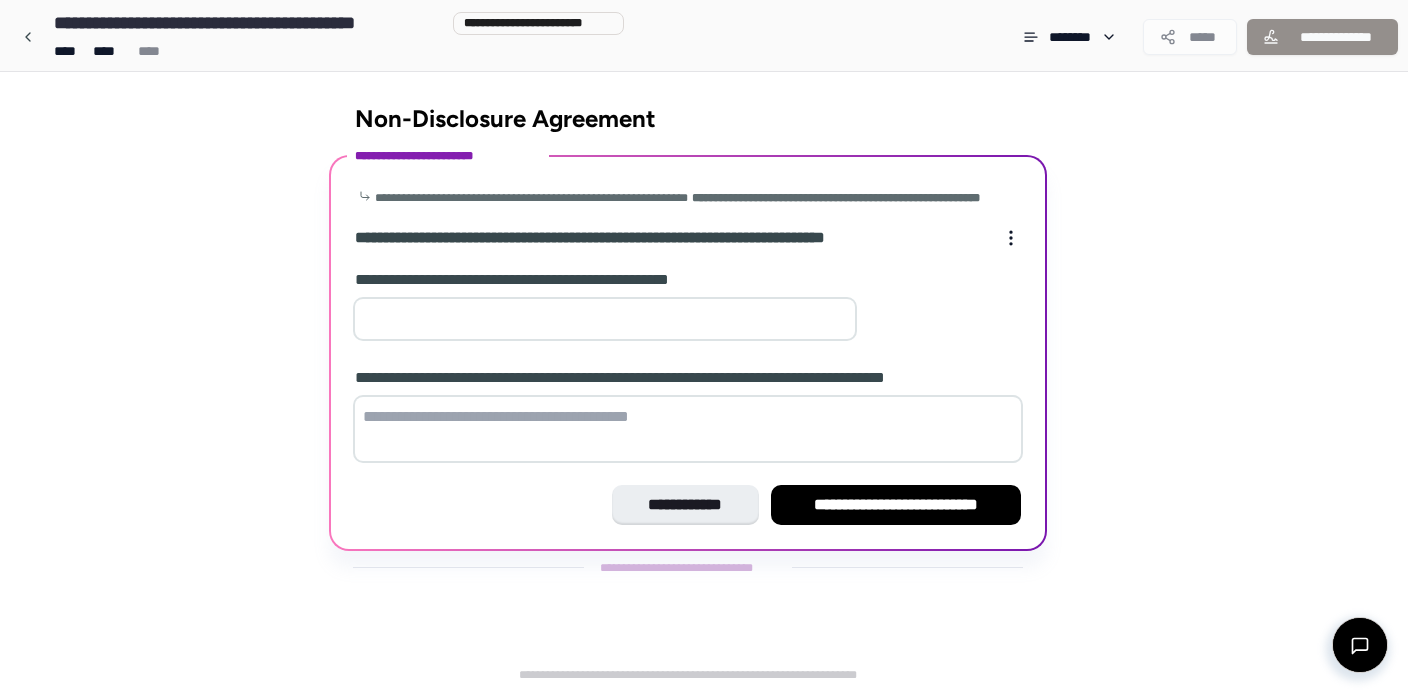 type on "*" 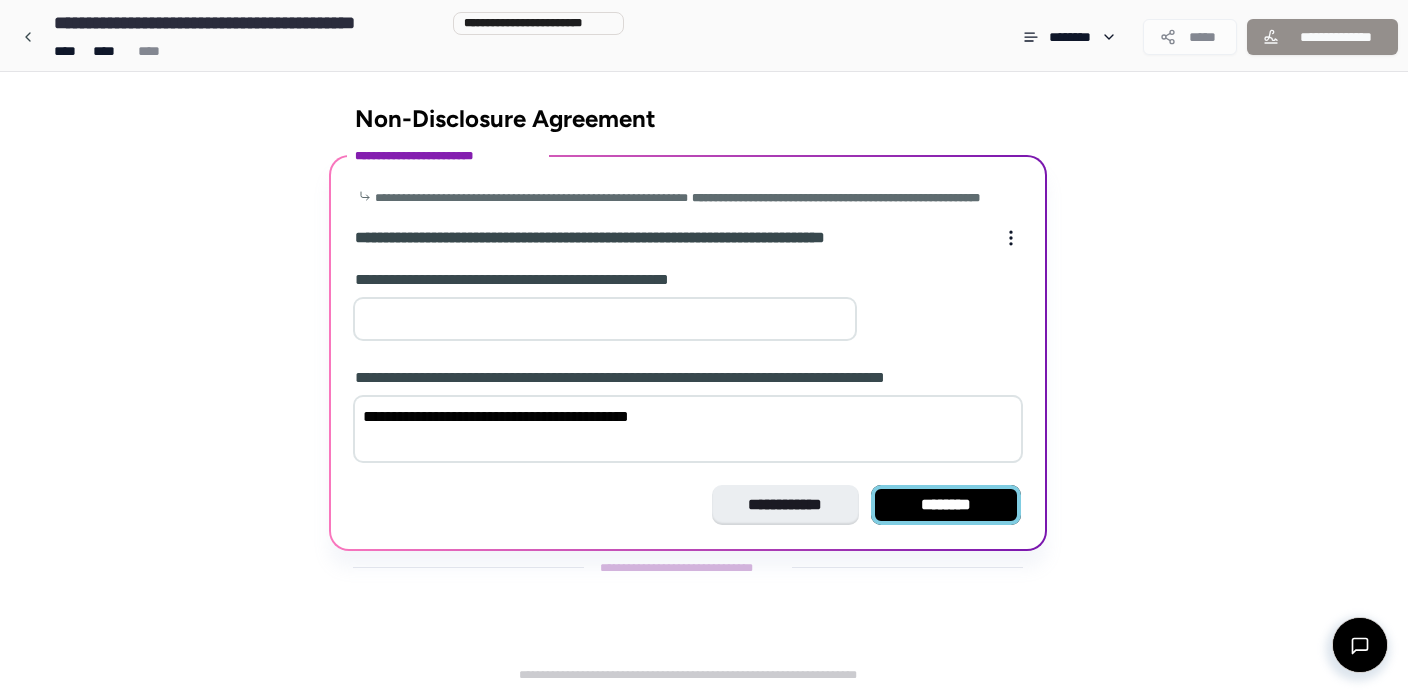 type on "**********" 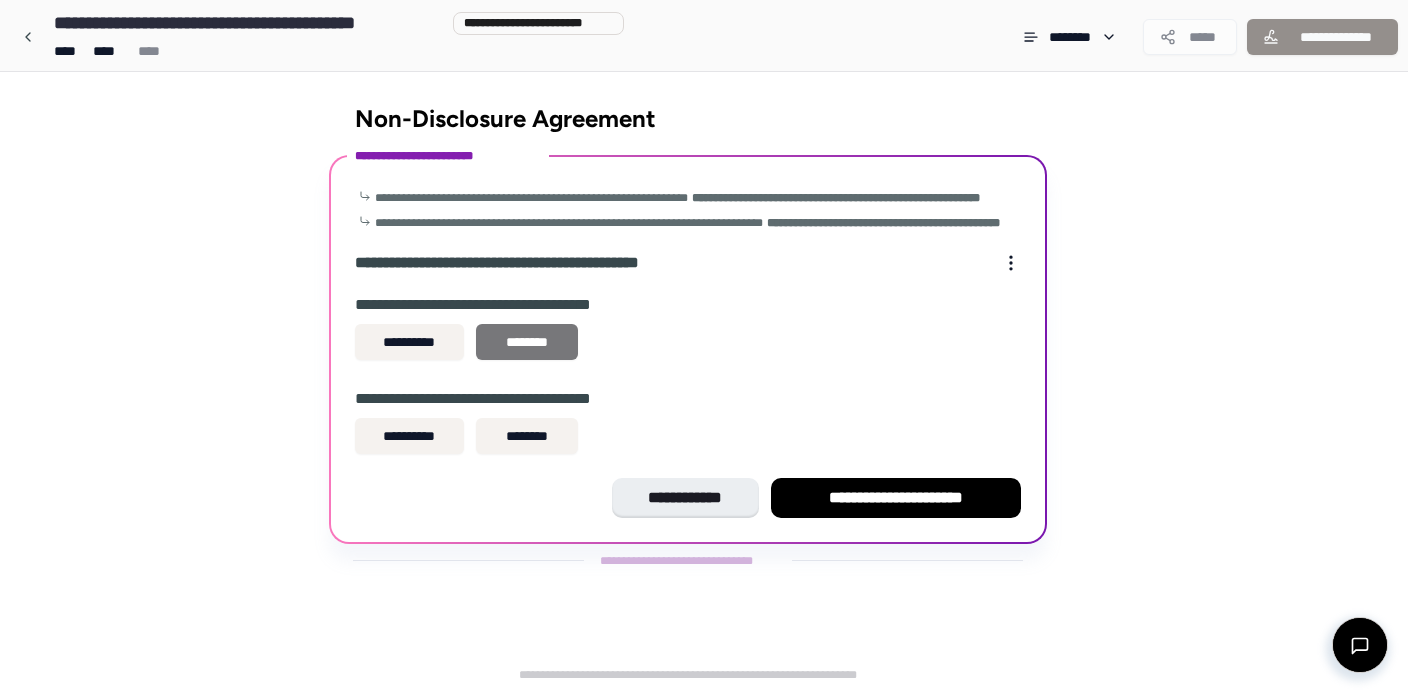 click on "********" at bounding box center [527, 342] 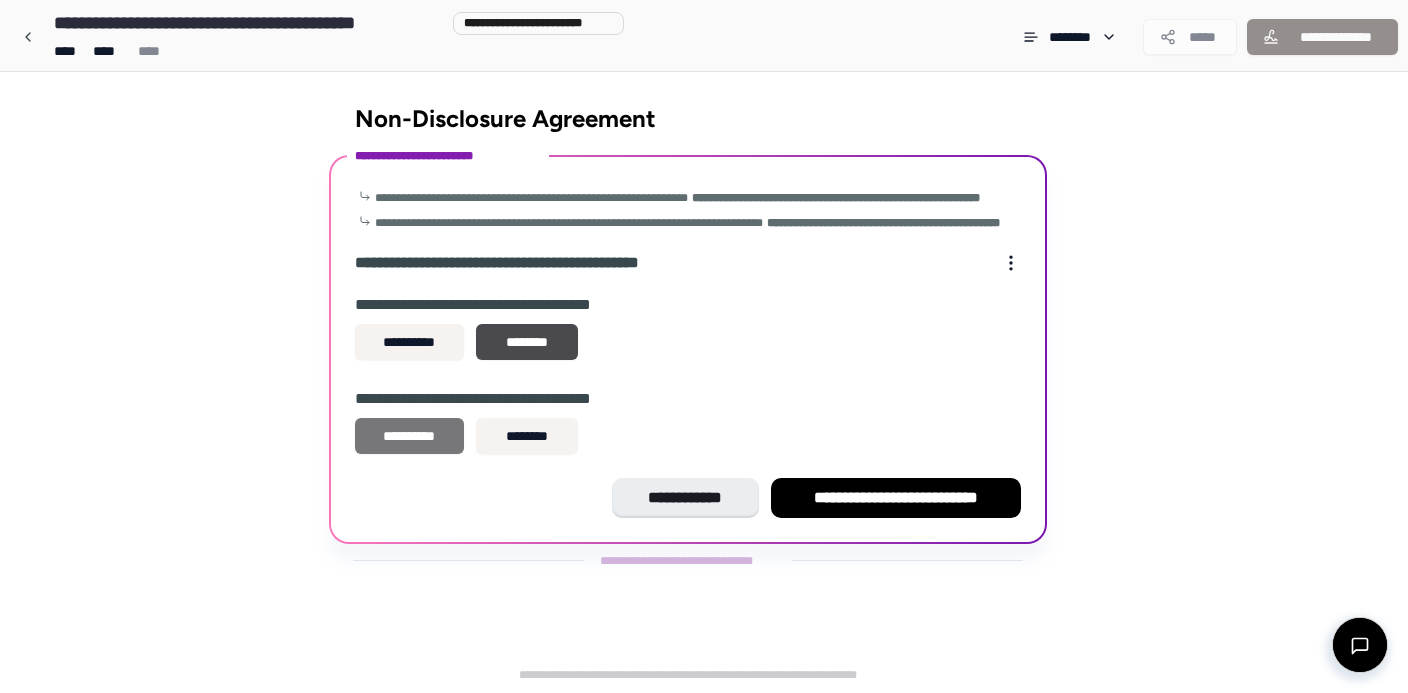 click on "**********" at bounding box center [409, 436] 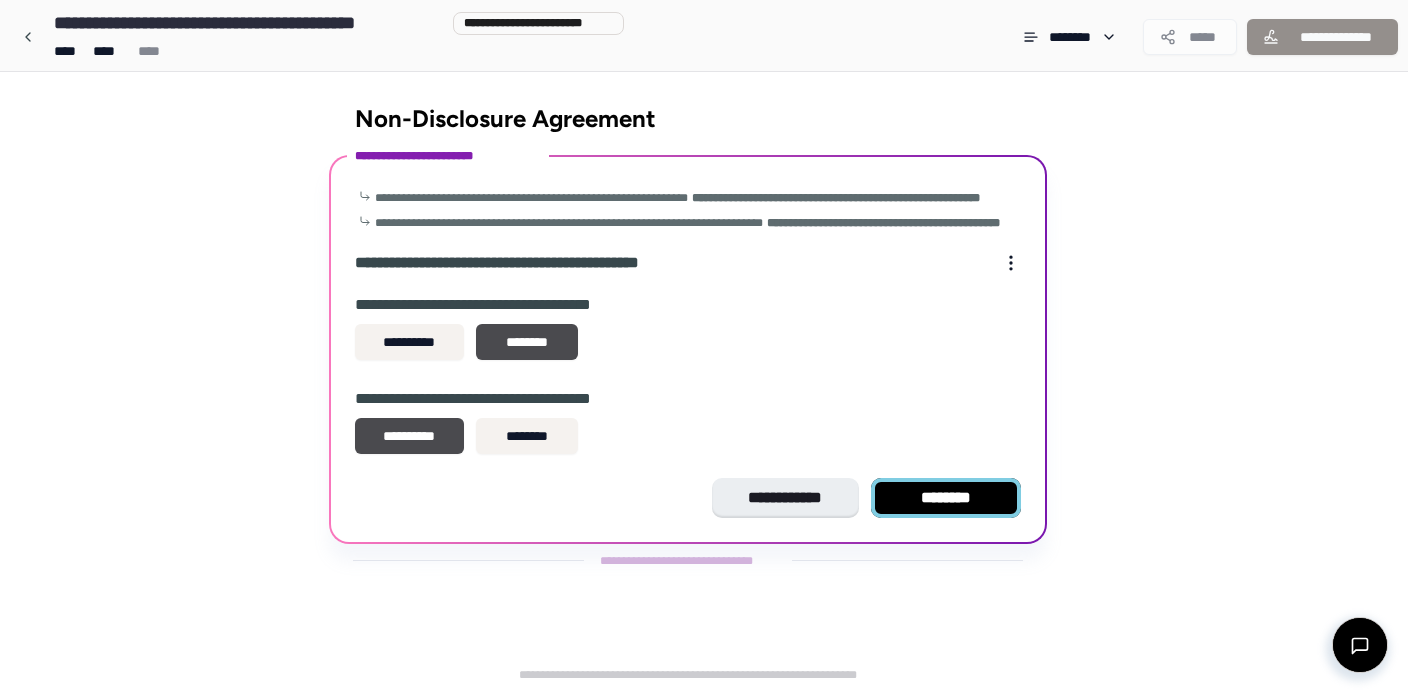 click on "********" at bounding box center [946, 498] 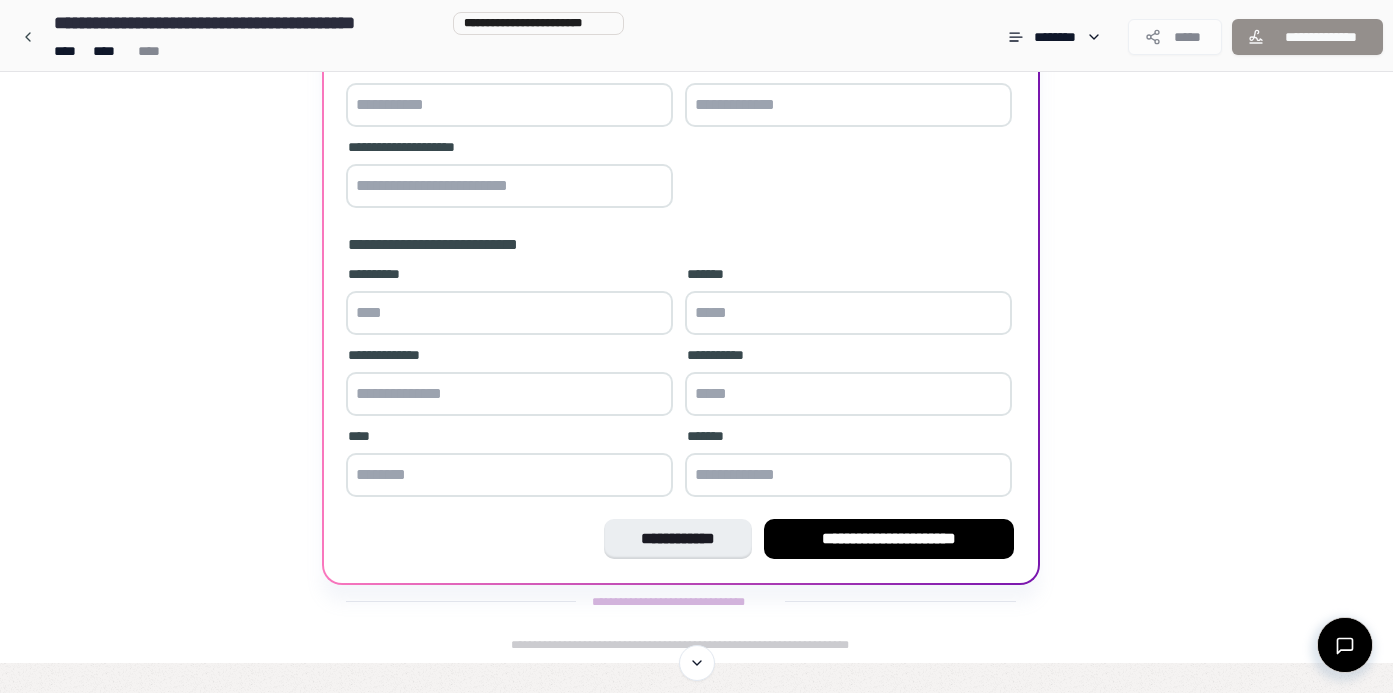 scroll, scrollTop: 459, scrollLeft: 0, axis: vertical 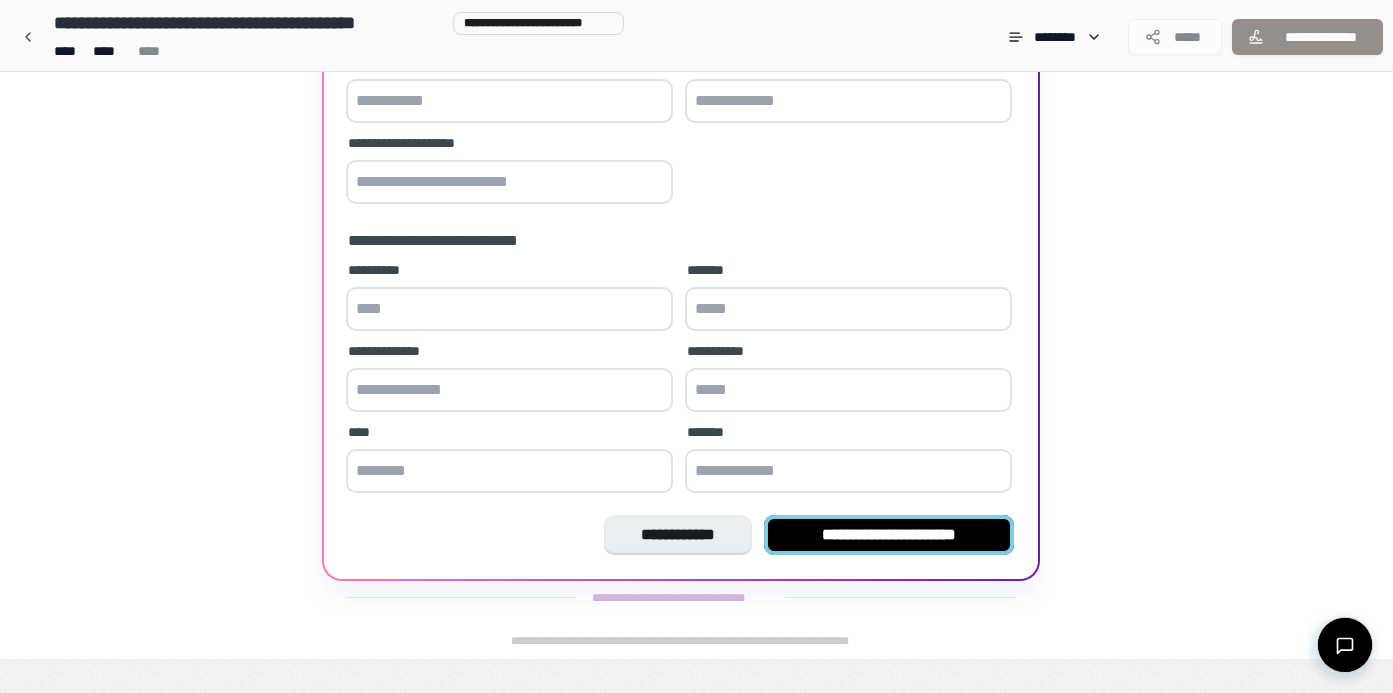 click on "**********" at bounding box center (889, 535) 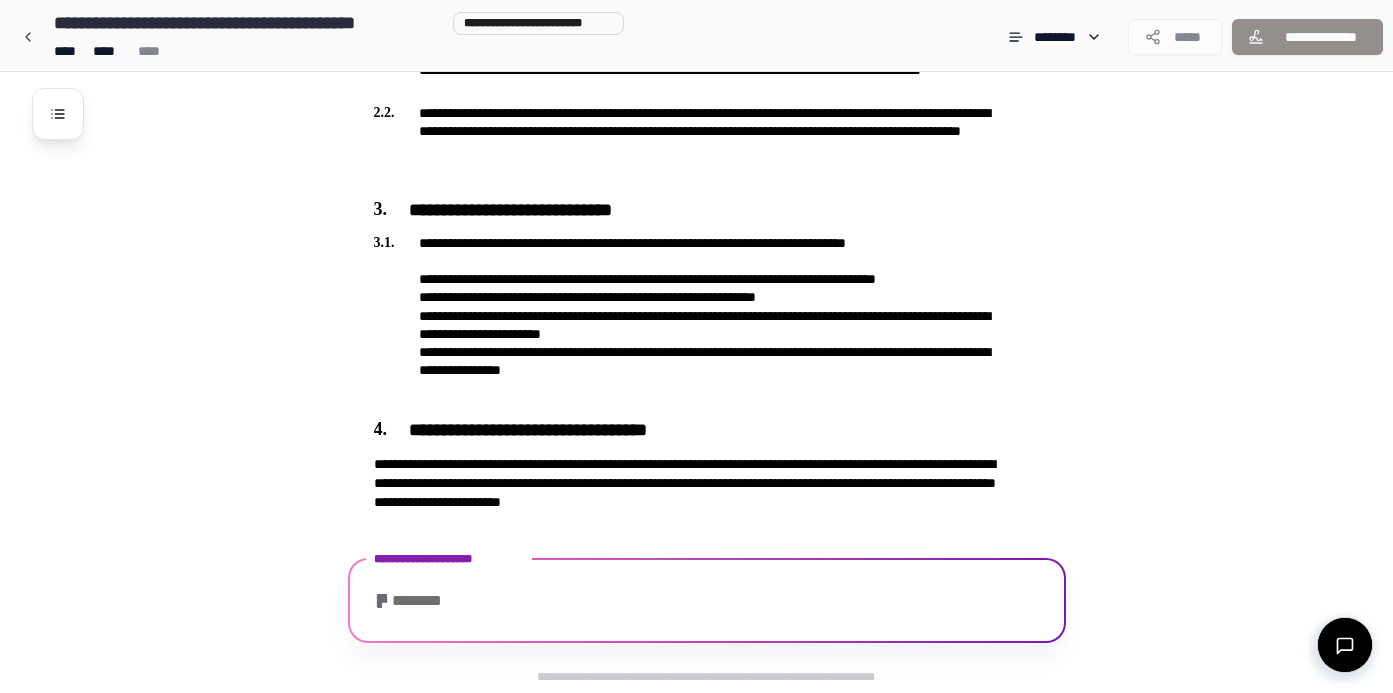 scroll, scrollTop: 870, scrollLeft: 0, axis: vertical 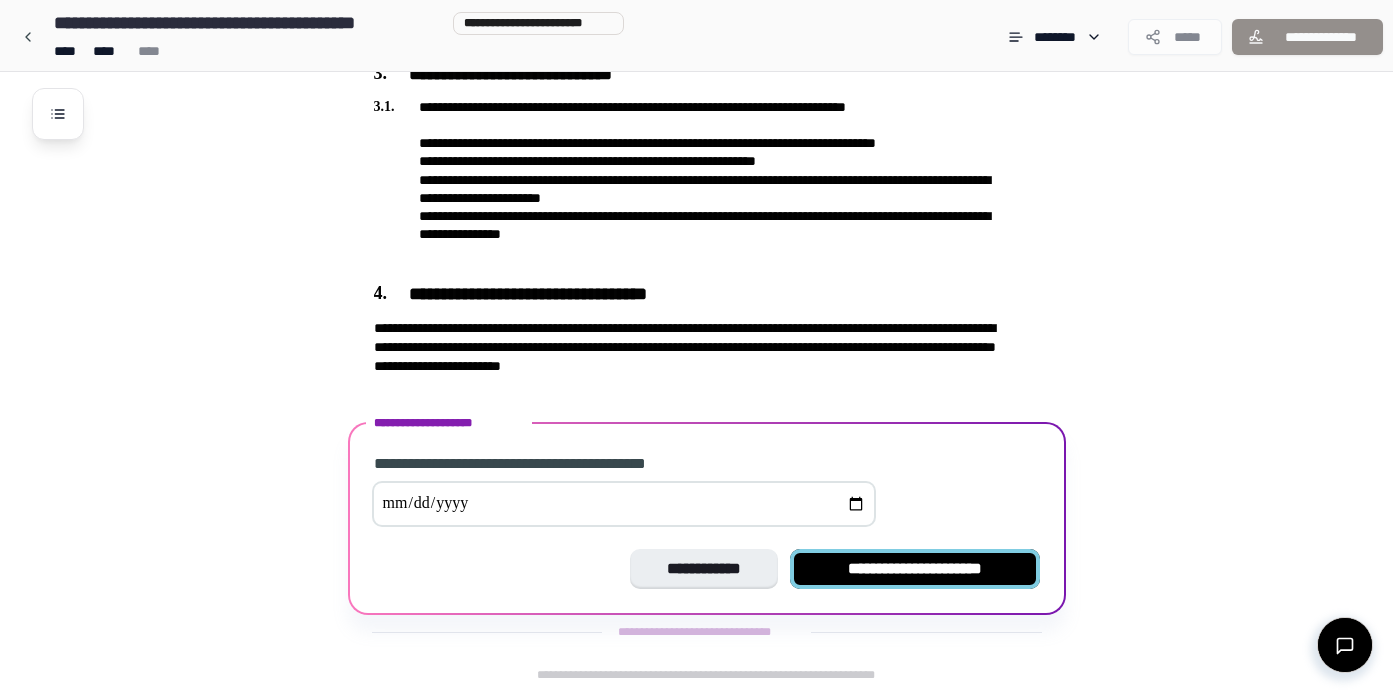 click on "**********" at bounding box center [915, 569] 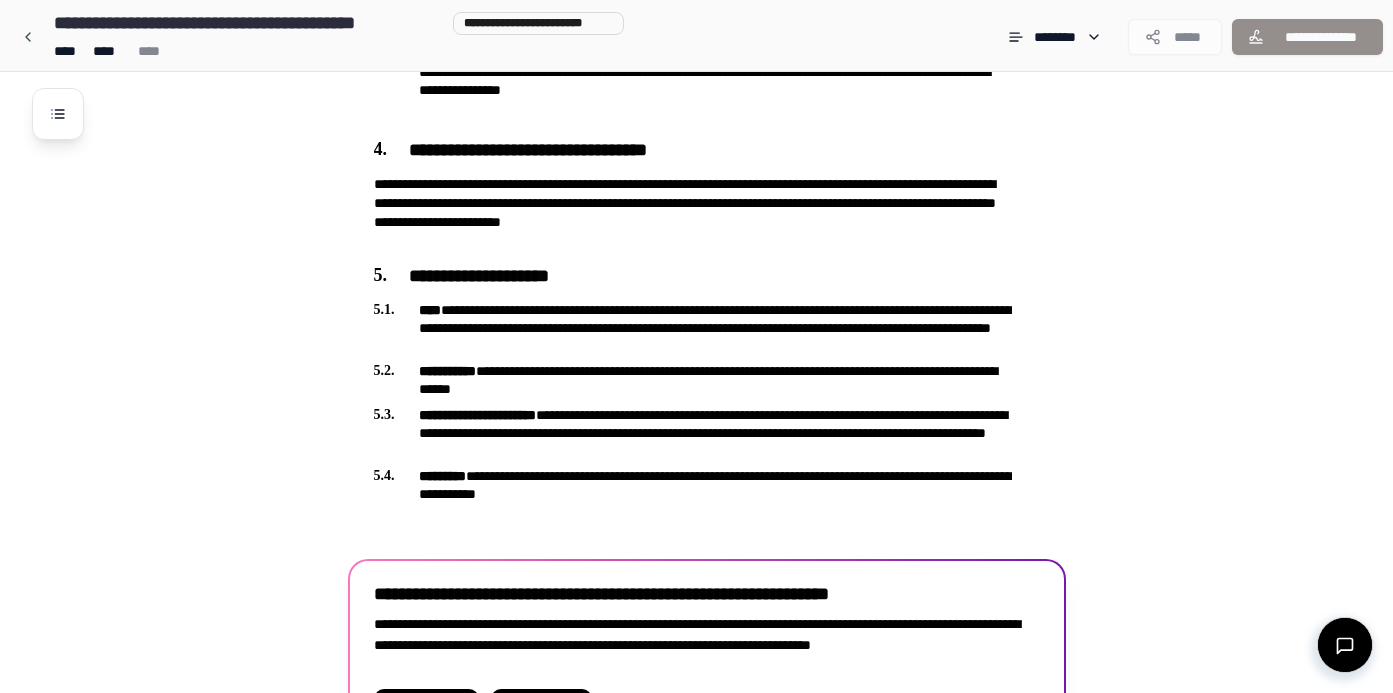 scroll, scrollTop: 1154, scrollLeft: 0, axis: vertical 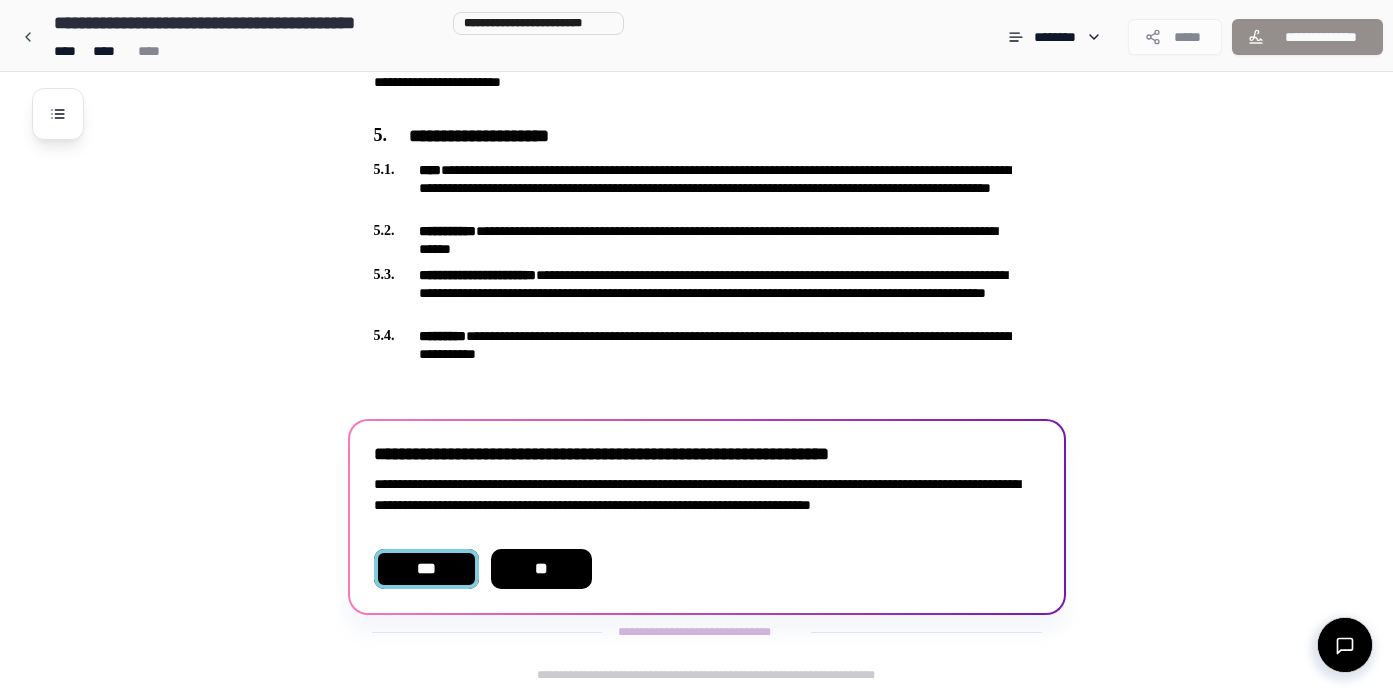 click on "***" at bounding box center [426, 569] 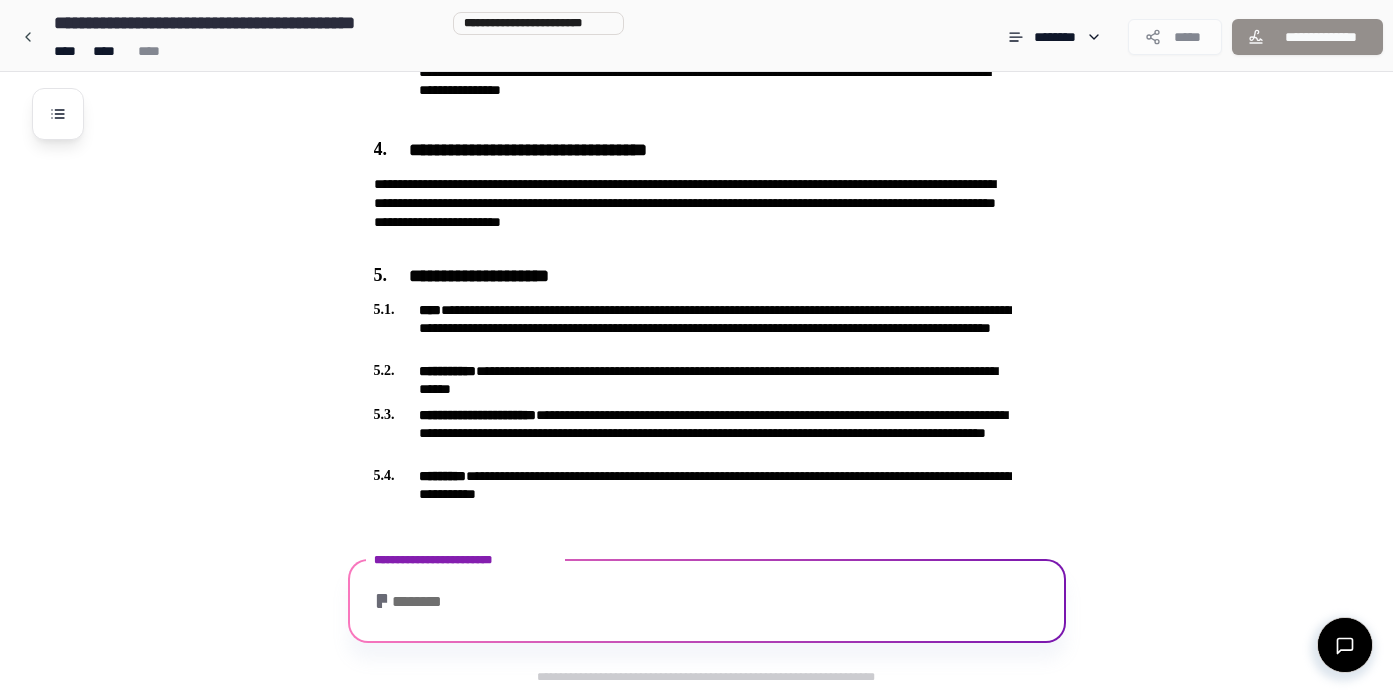 scroll, scrollTop: 1177, scrollLeft: 0, axis: vertical 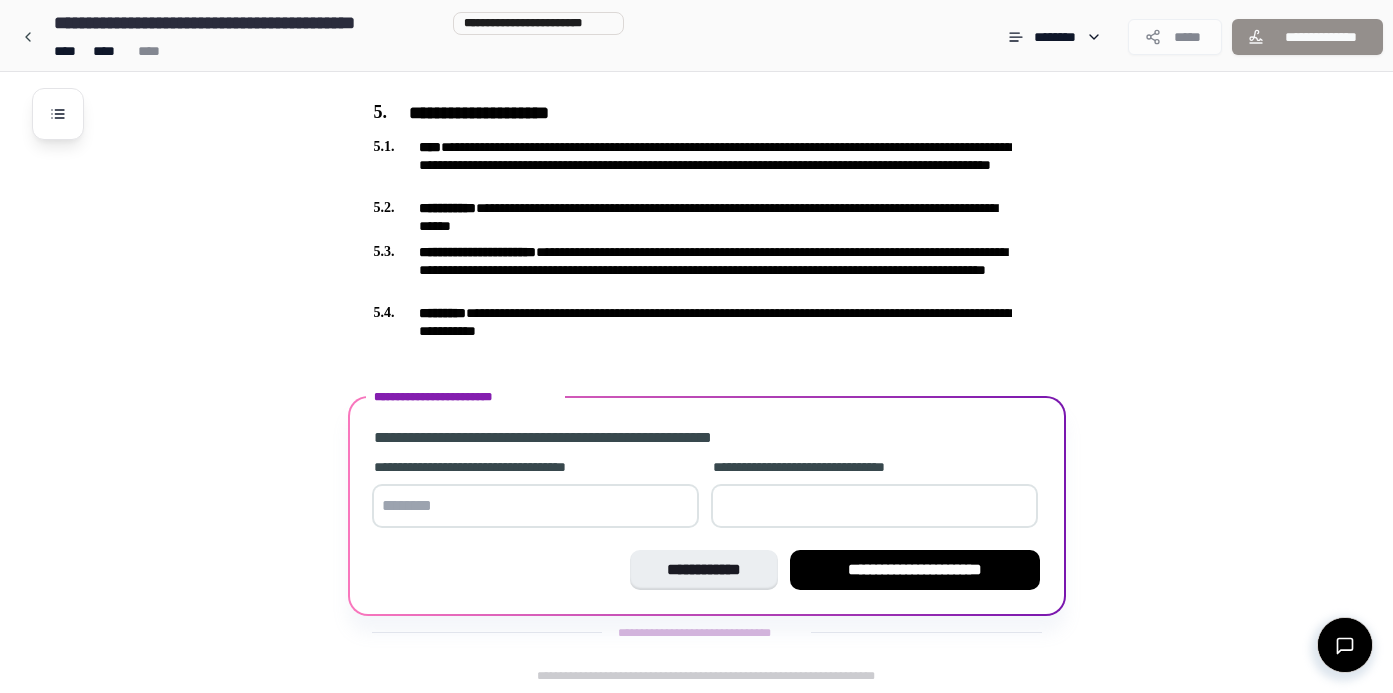 click at bounding box center [535, 506] 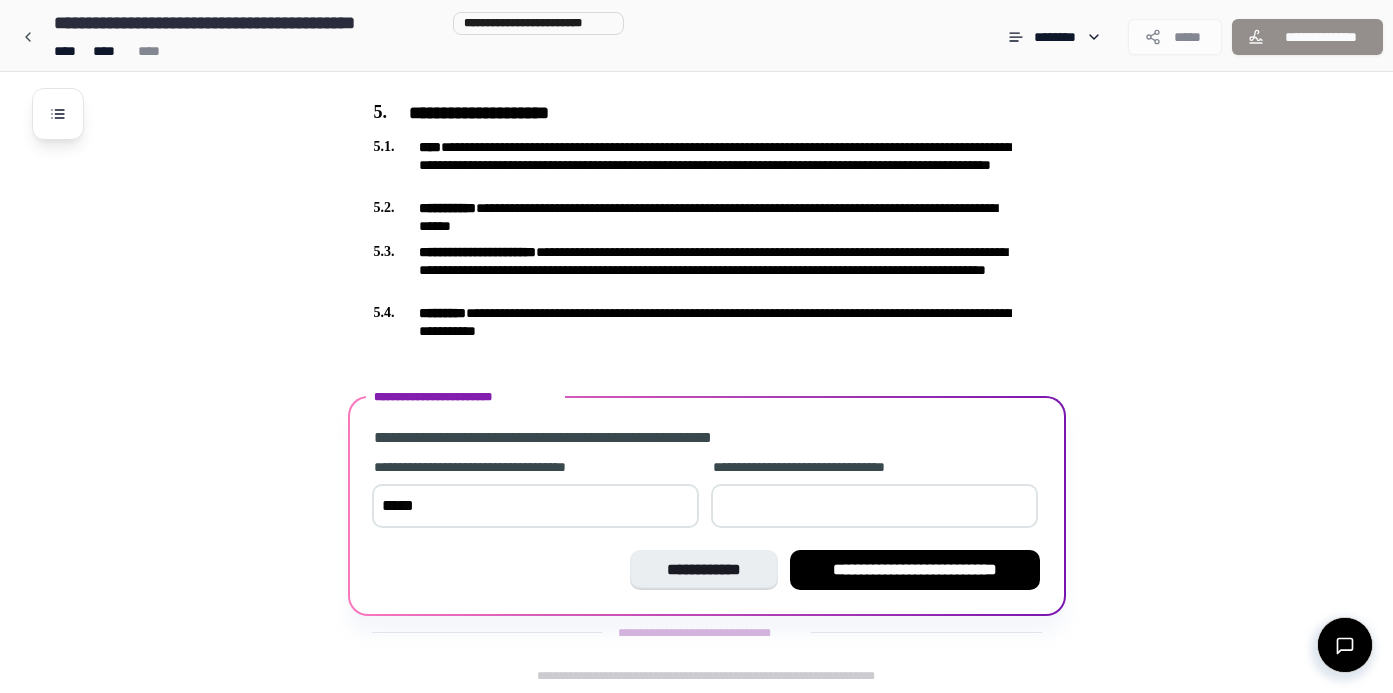 type on "*****" 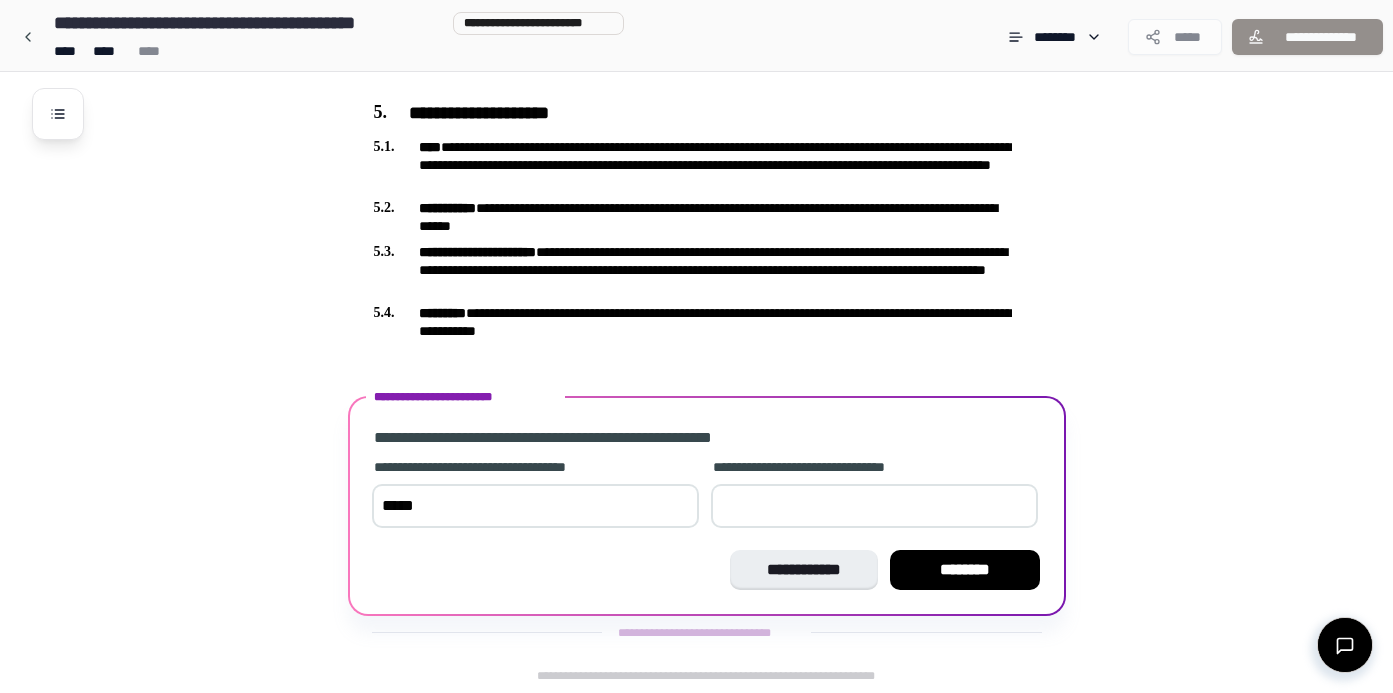 type on "*" 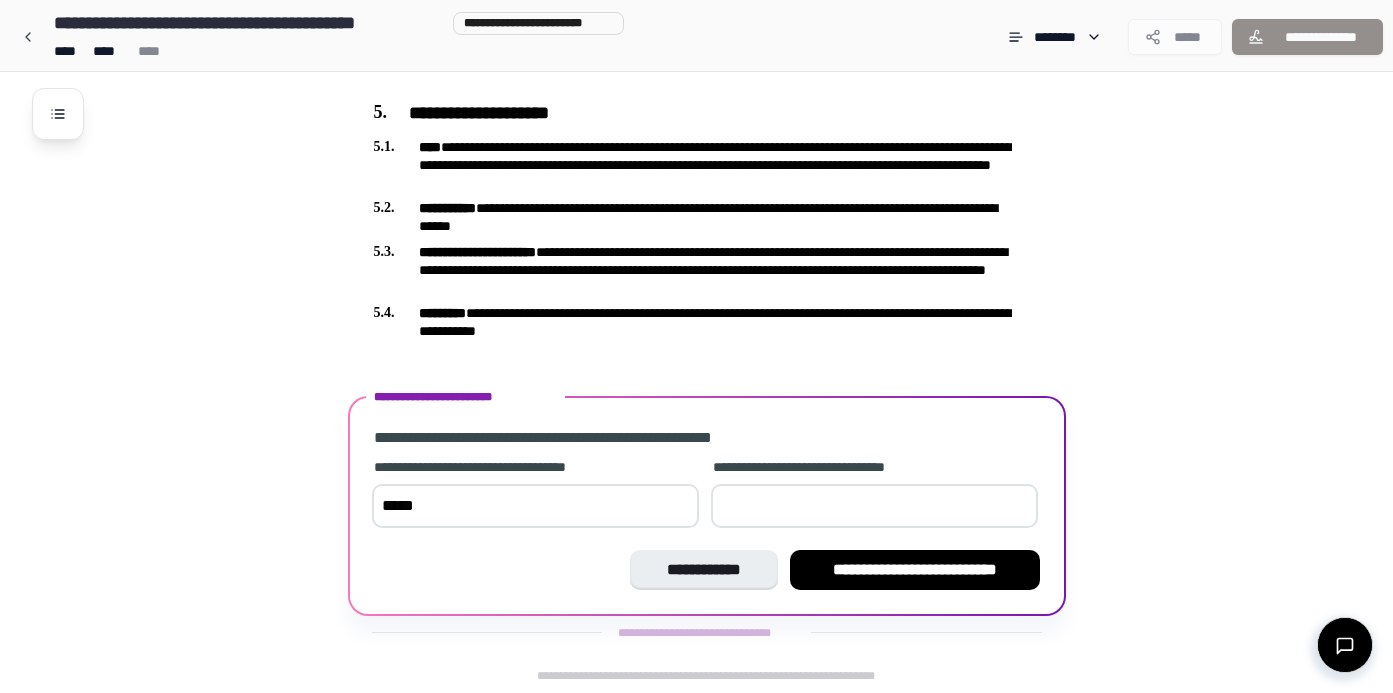 click at bounding box center [874, 506] 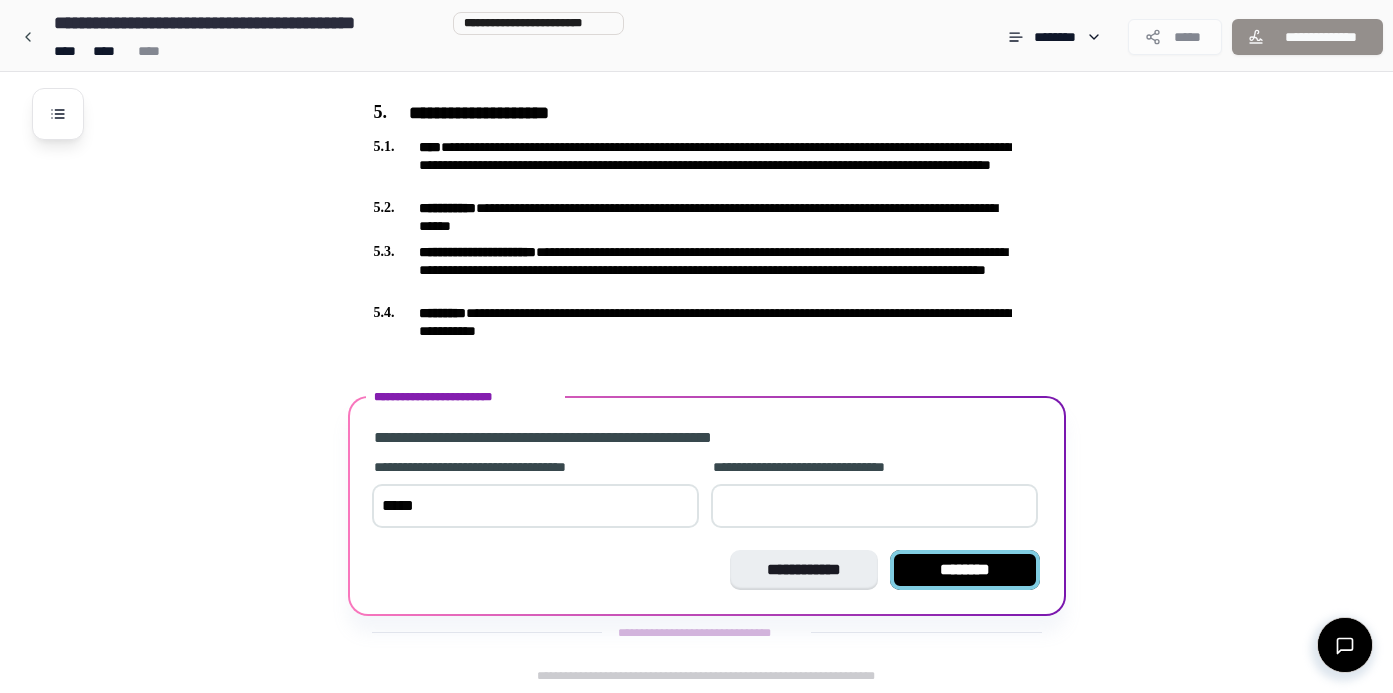 type on "**" 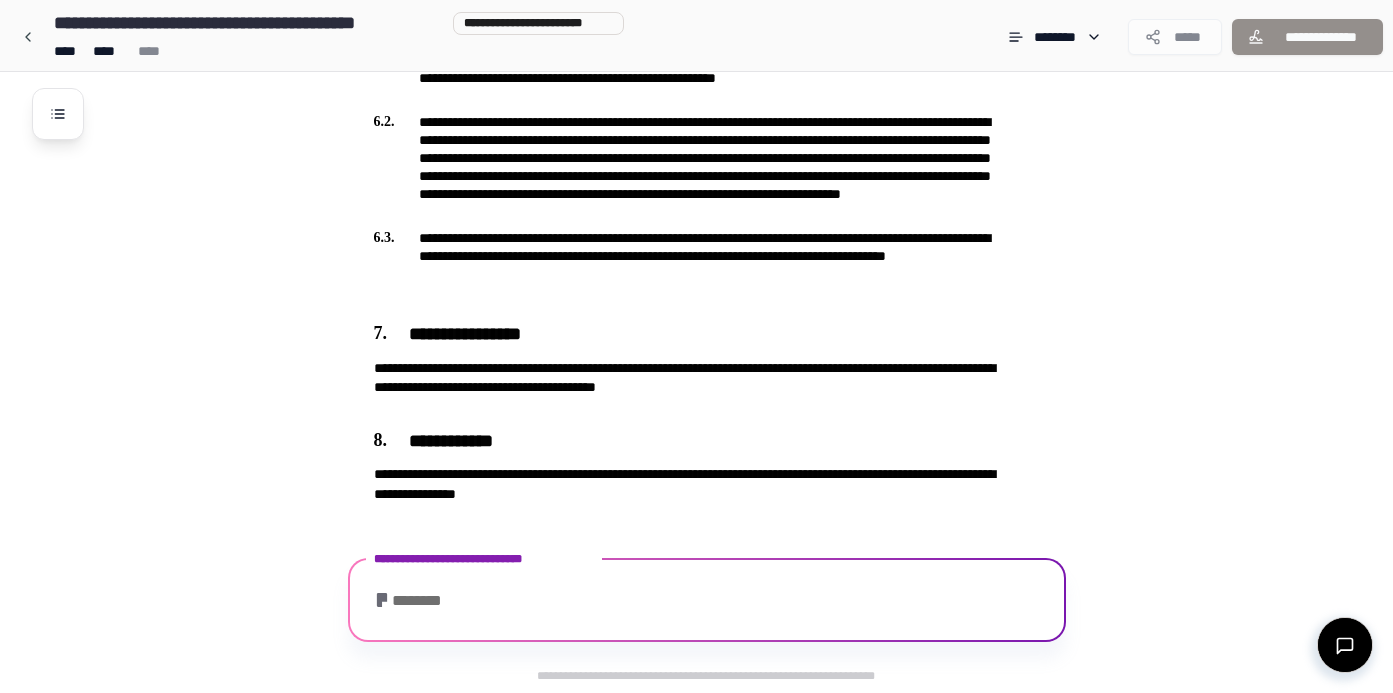 scroll, scrollTop: 1741, scrollLeft: 0, axis: vertical 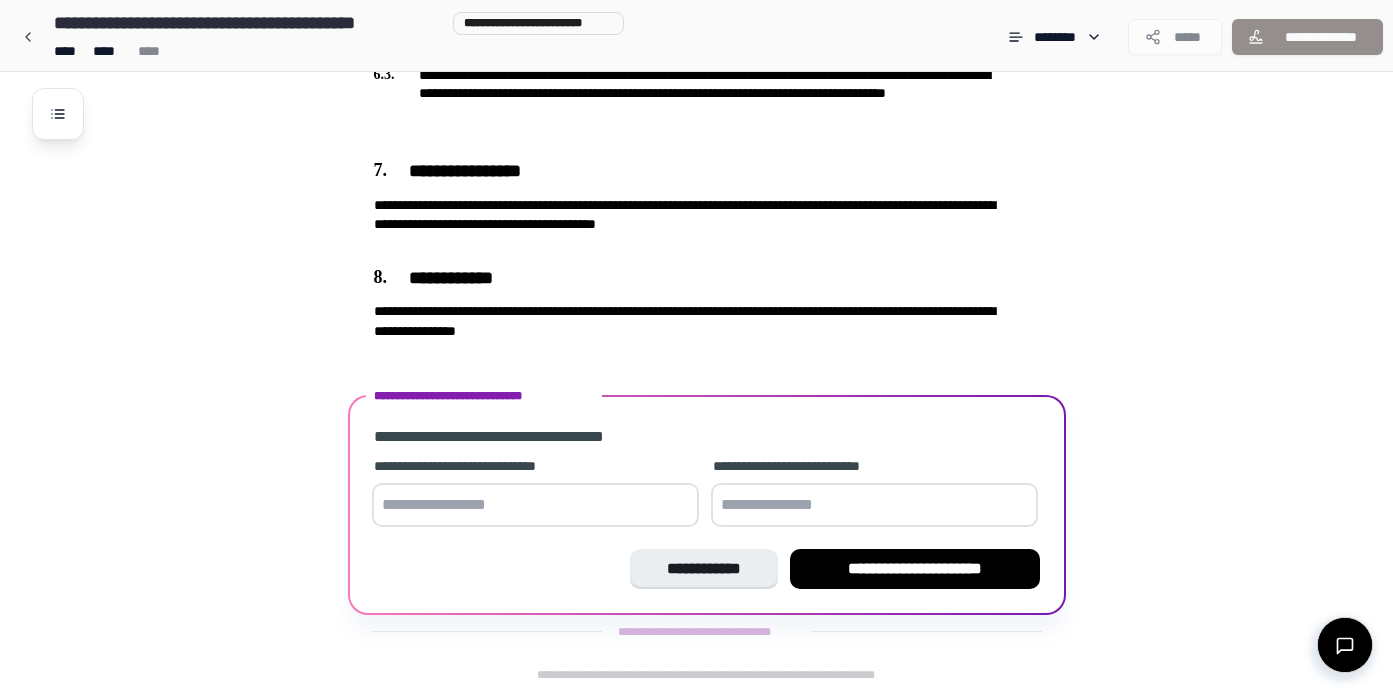 click at bounding box center [535, 505] 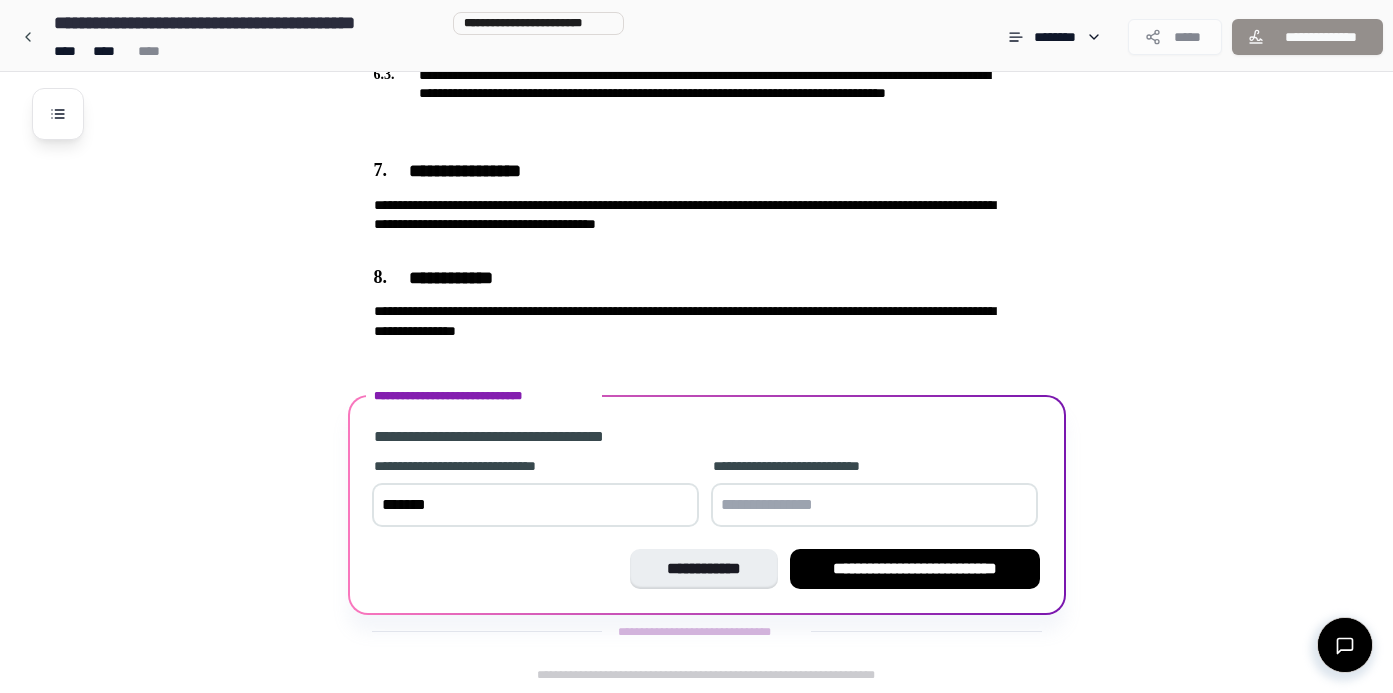 type on "*******" 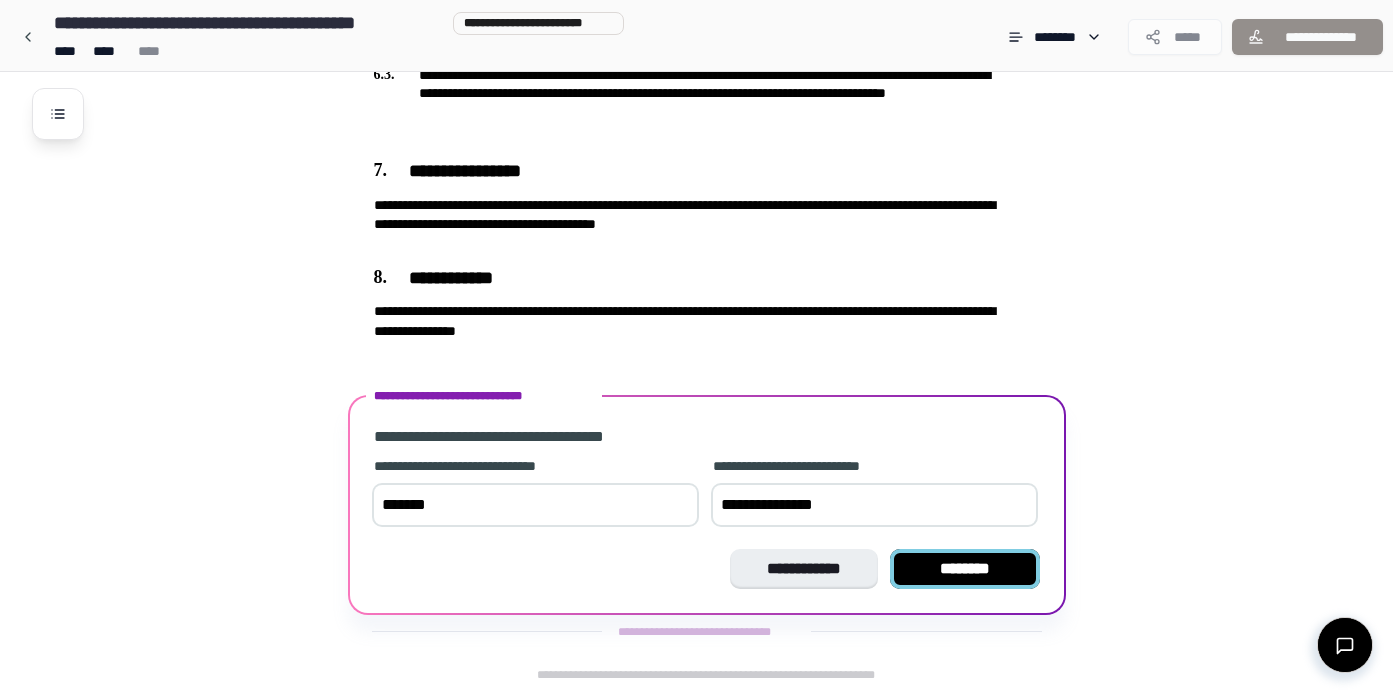 type on "**********" 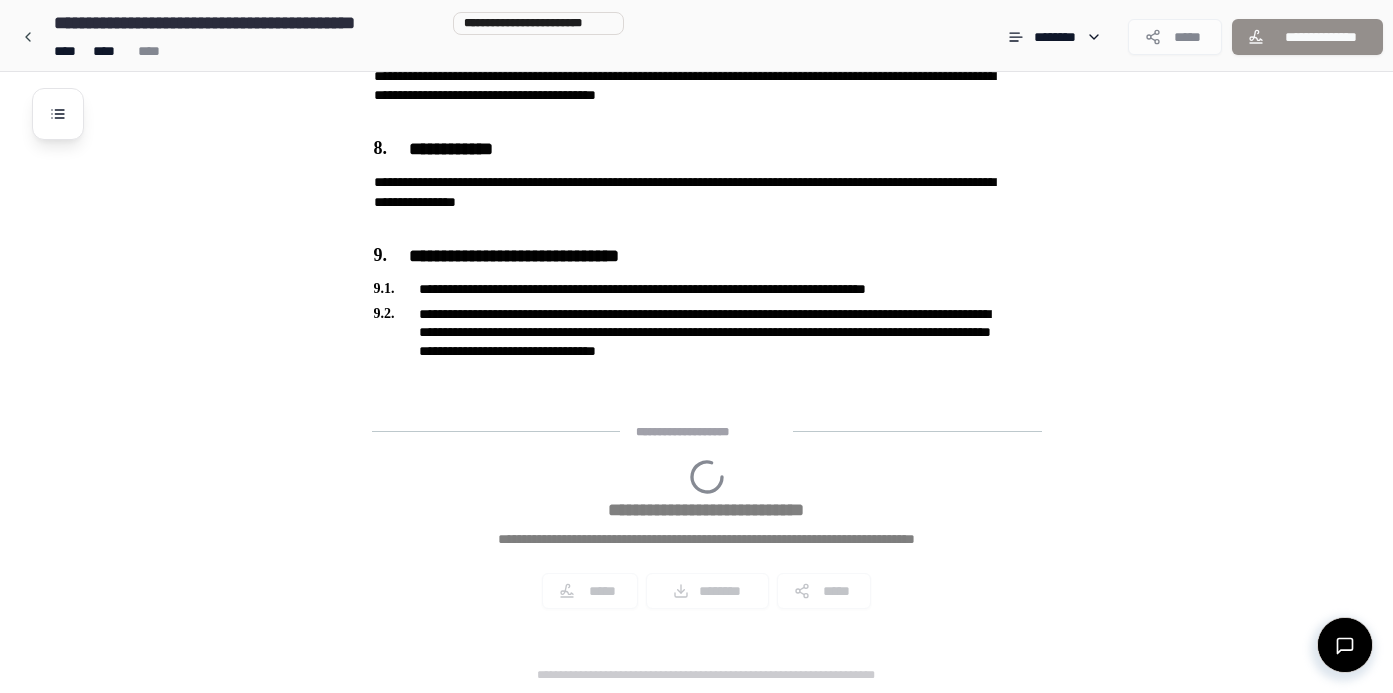 scroll, scrollTop: 2004, scrollLeft: 0, axis: vertical 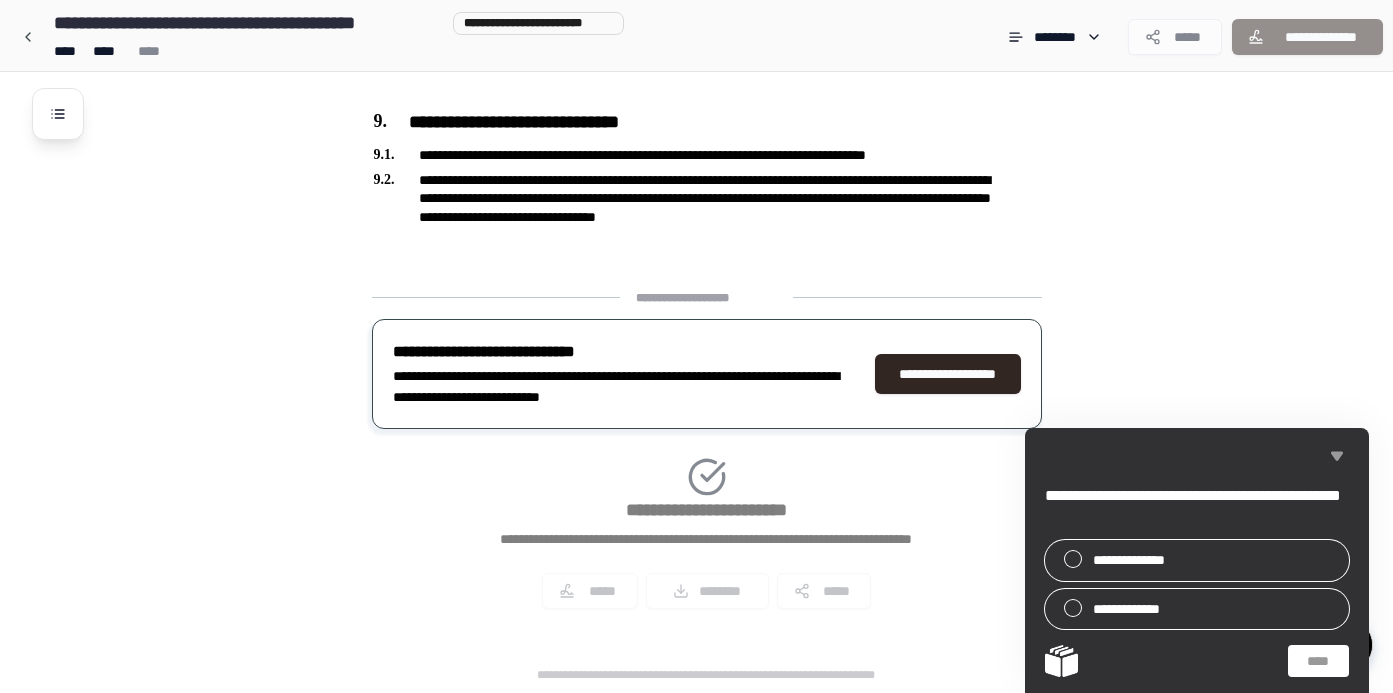 click 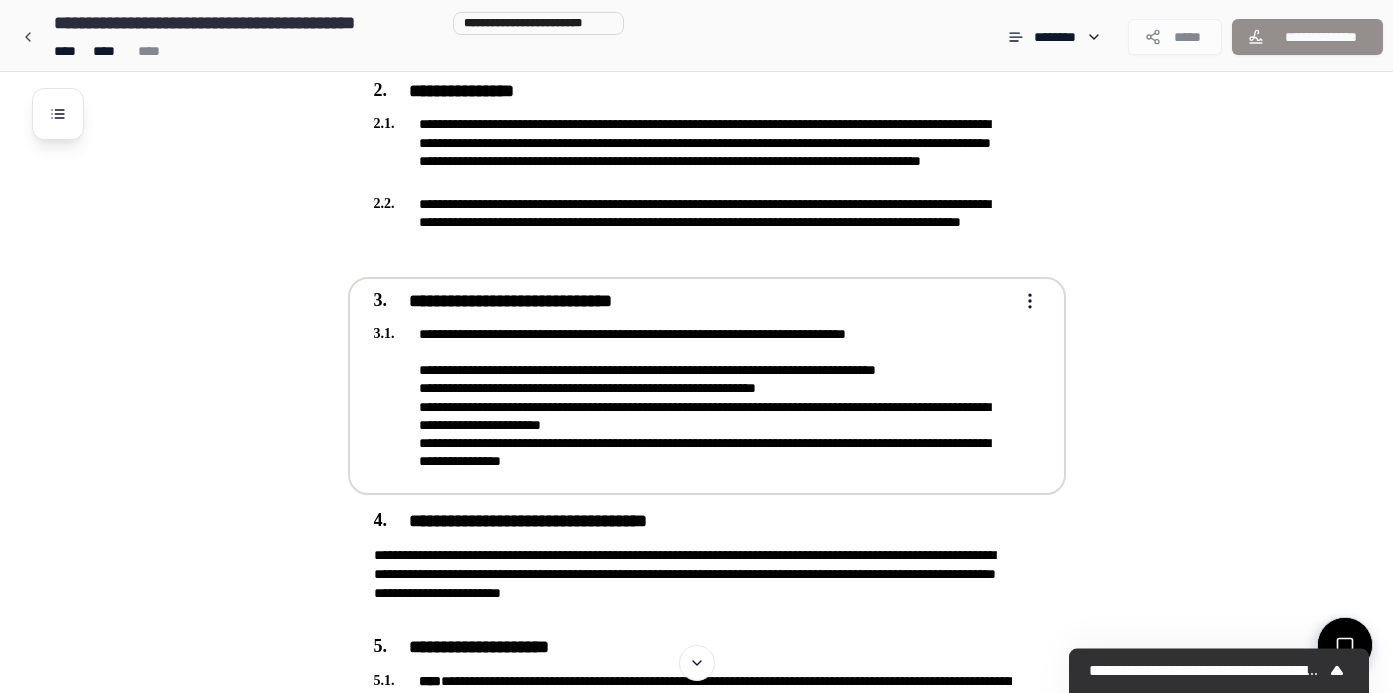 scroll, scrollTop: 0, scrollLeft: 0, axis: both 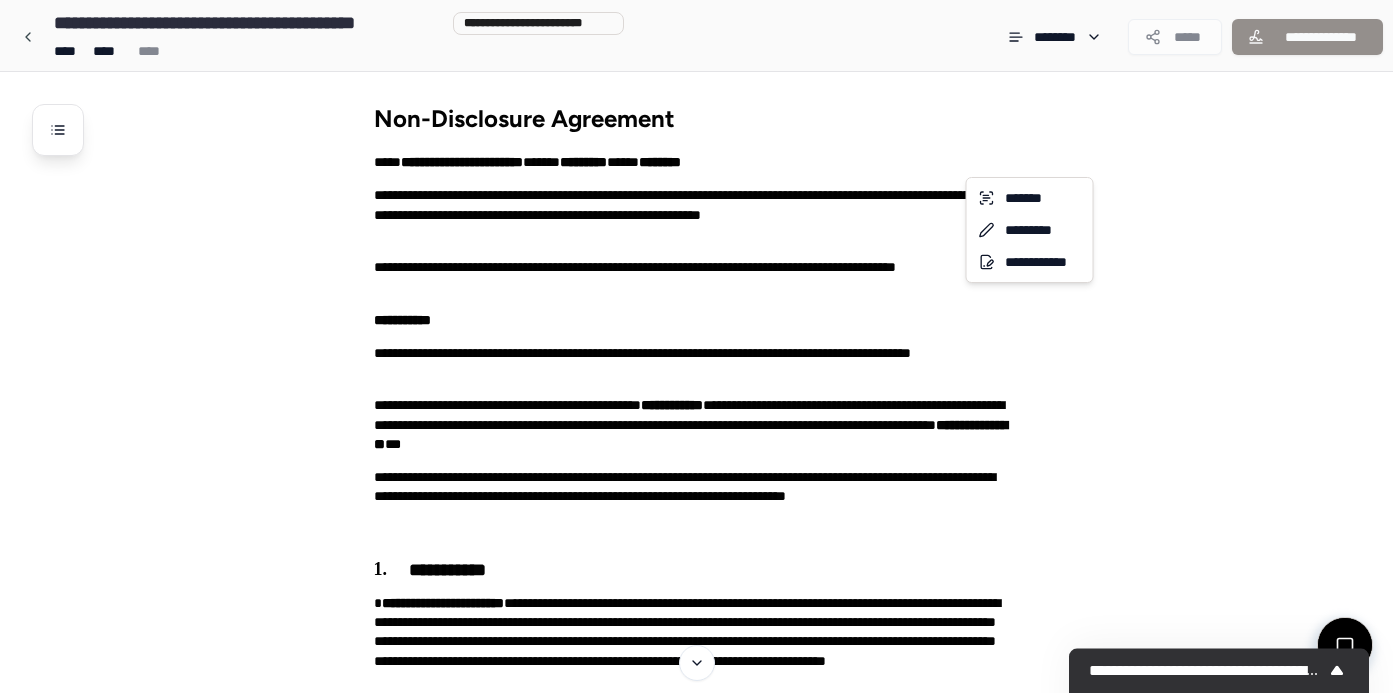 click on "**********" at bounding box center [704, 1348] 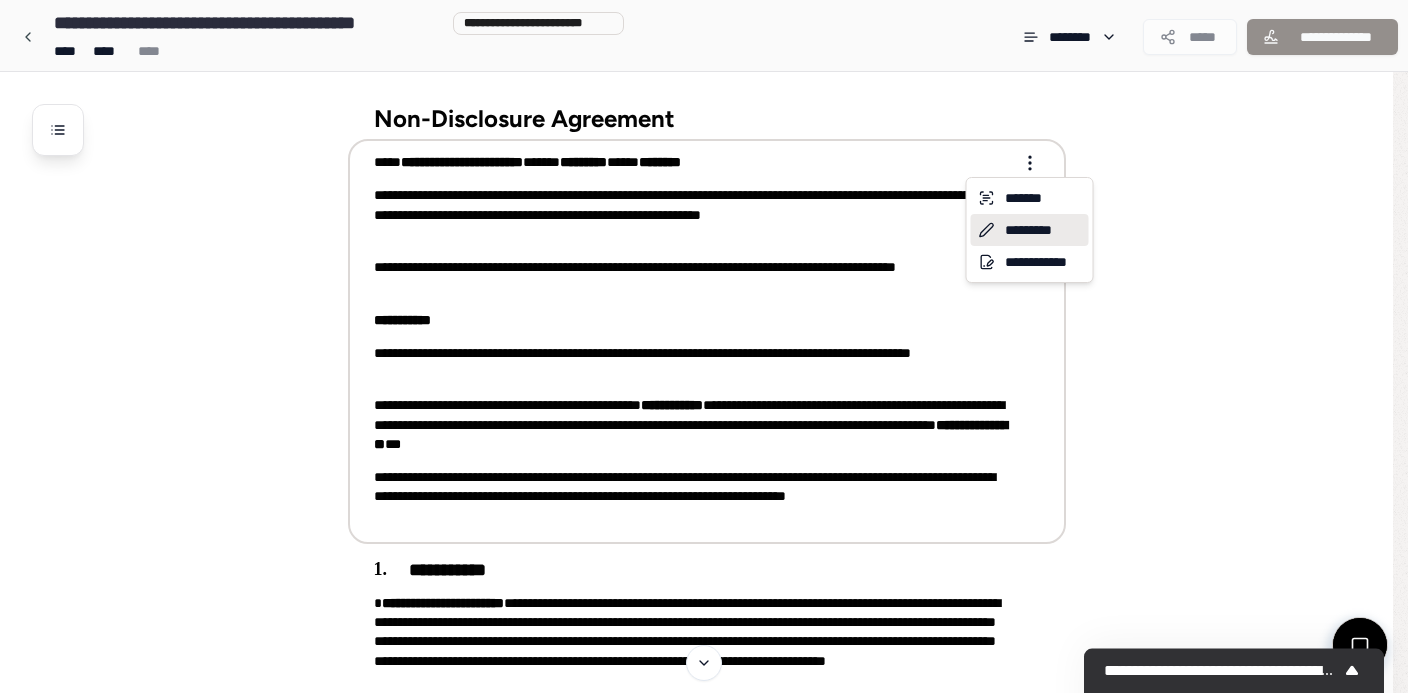click on "*********" at bounding box center [1030, 230] 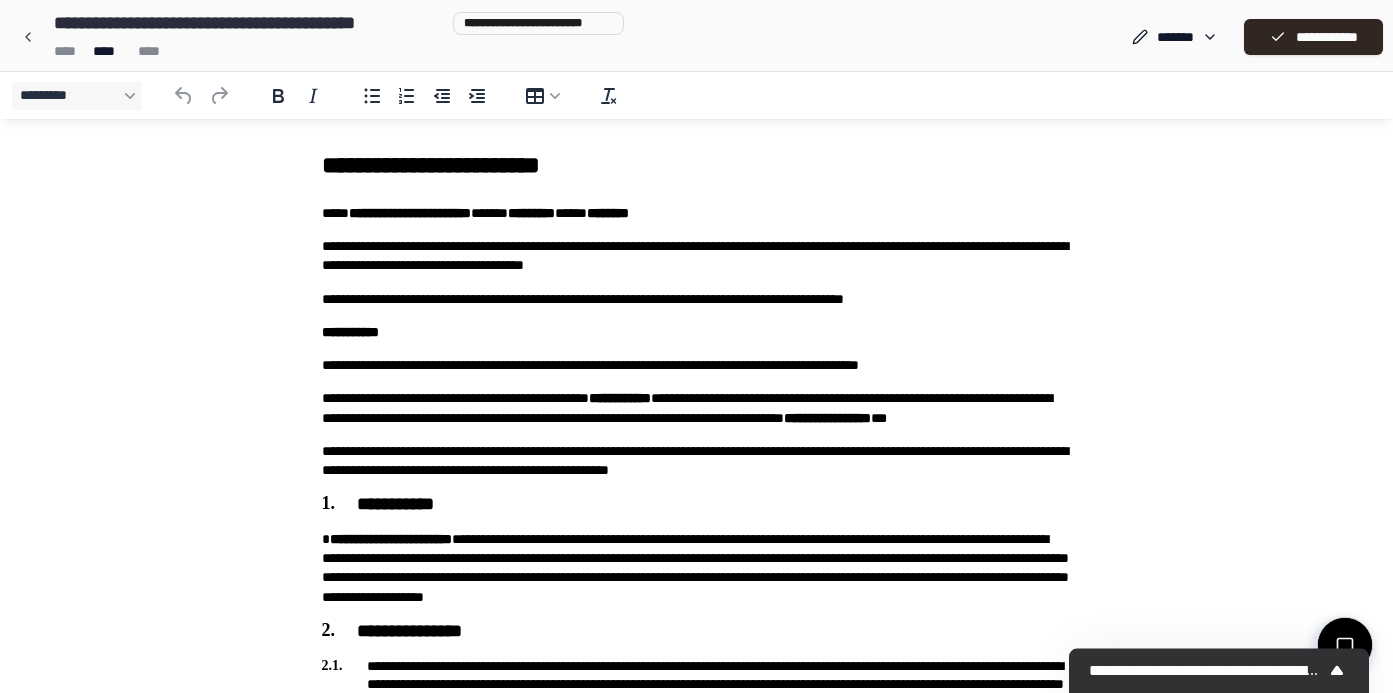 scroll, scrollTop: 0, scrollLeft: 0, axis: both 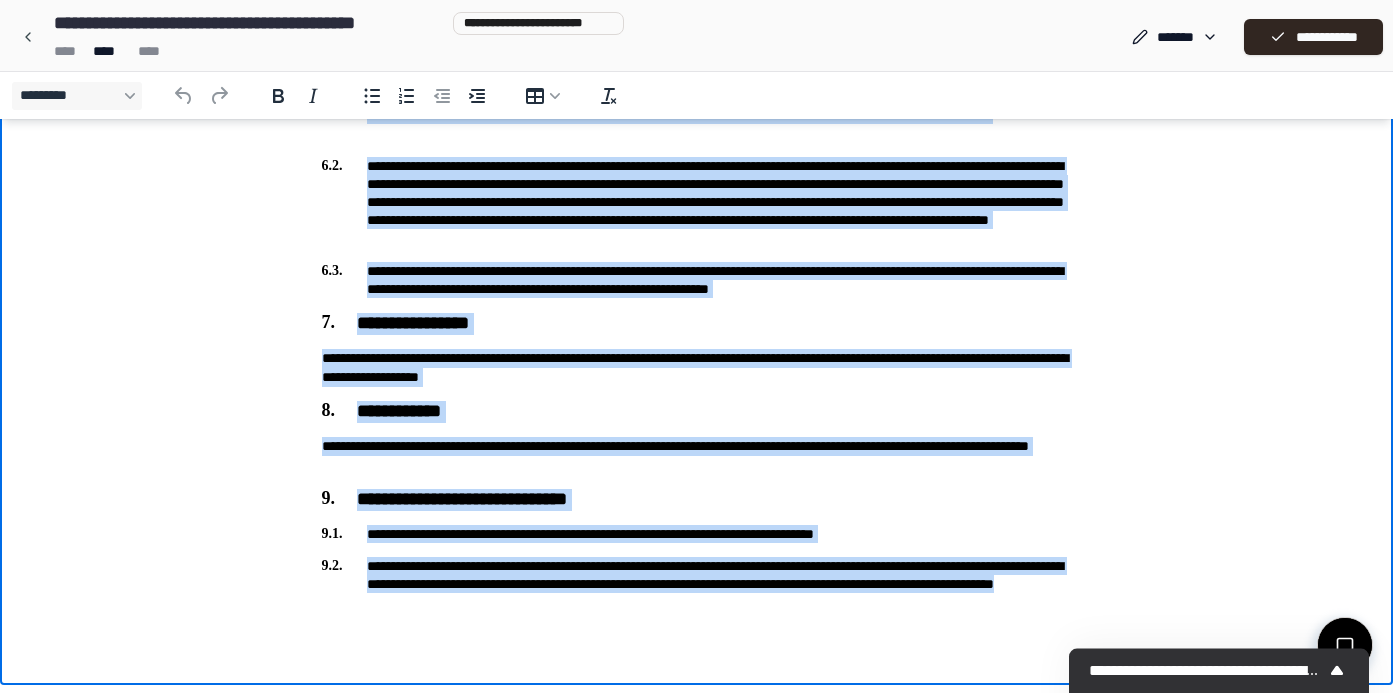 drag, startPoint x: 325, startPoint y: -1154, endPoint x: 649, endPoint y: 603, distance: 1786.6239 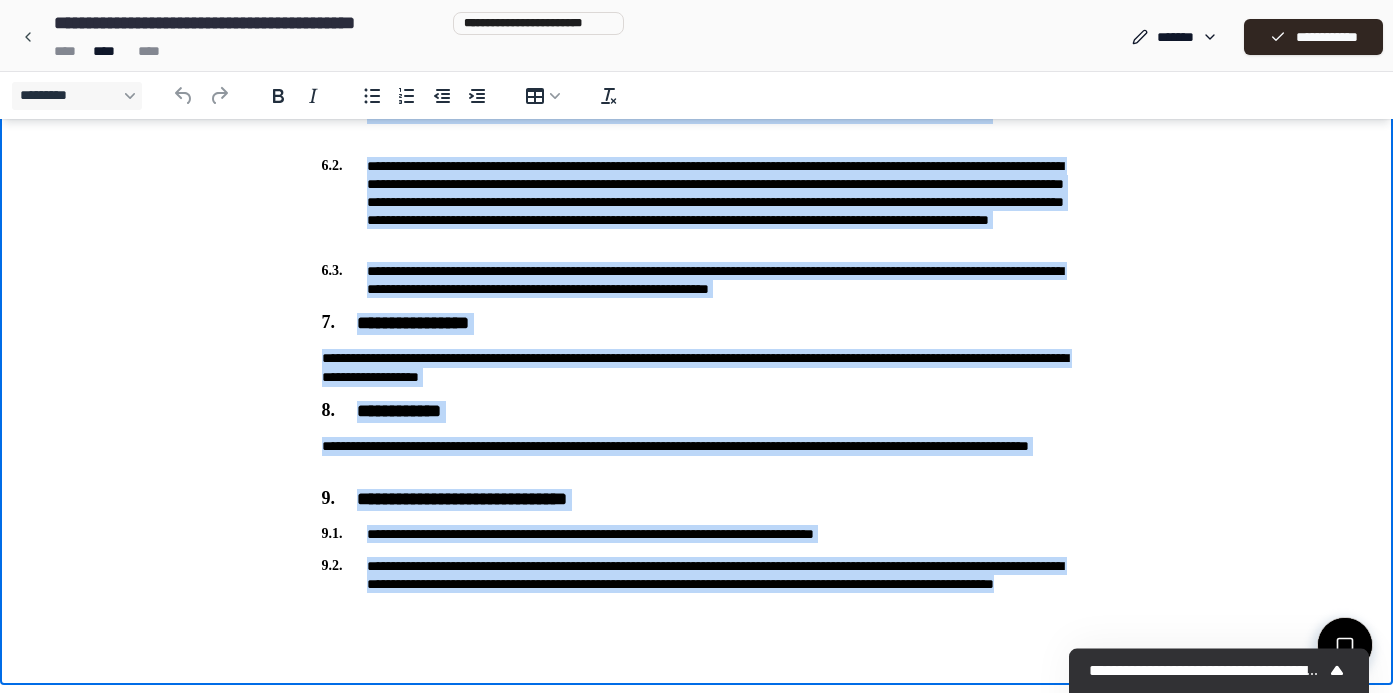 copy on "**********" 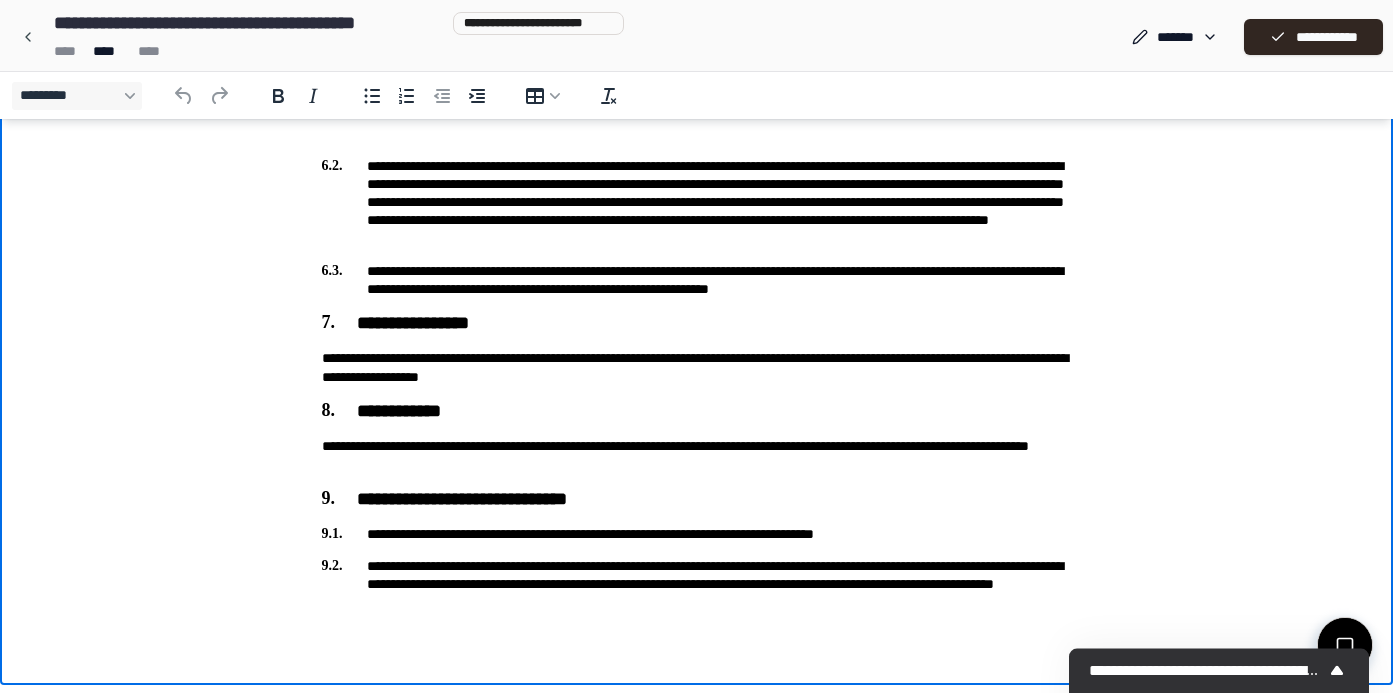 drag, startPoint x: 1137, startPoint y: 197, endPoint x: 1225, endPoint y: 226, distance: 92.65527 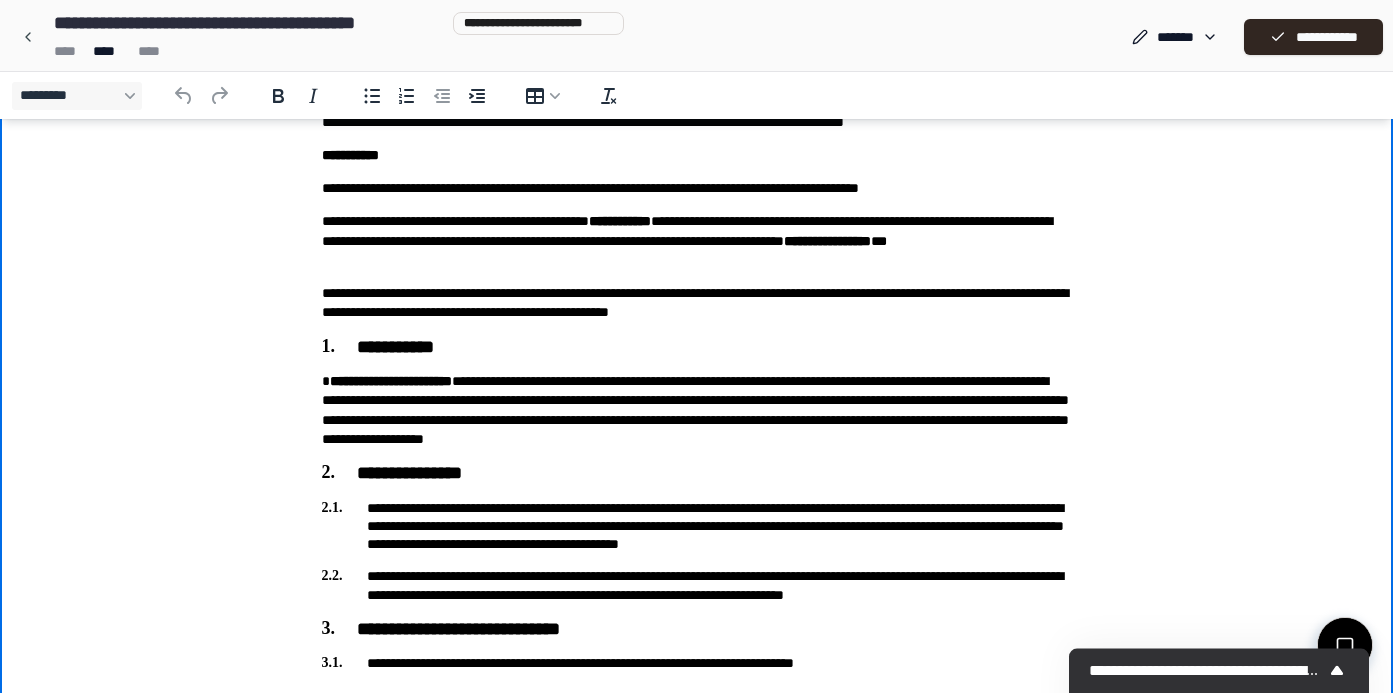 scroll, scrollTop: 0, scrollLeft: 0, axis: both 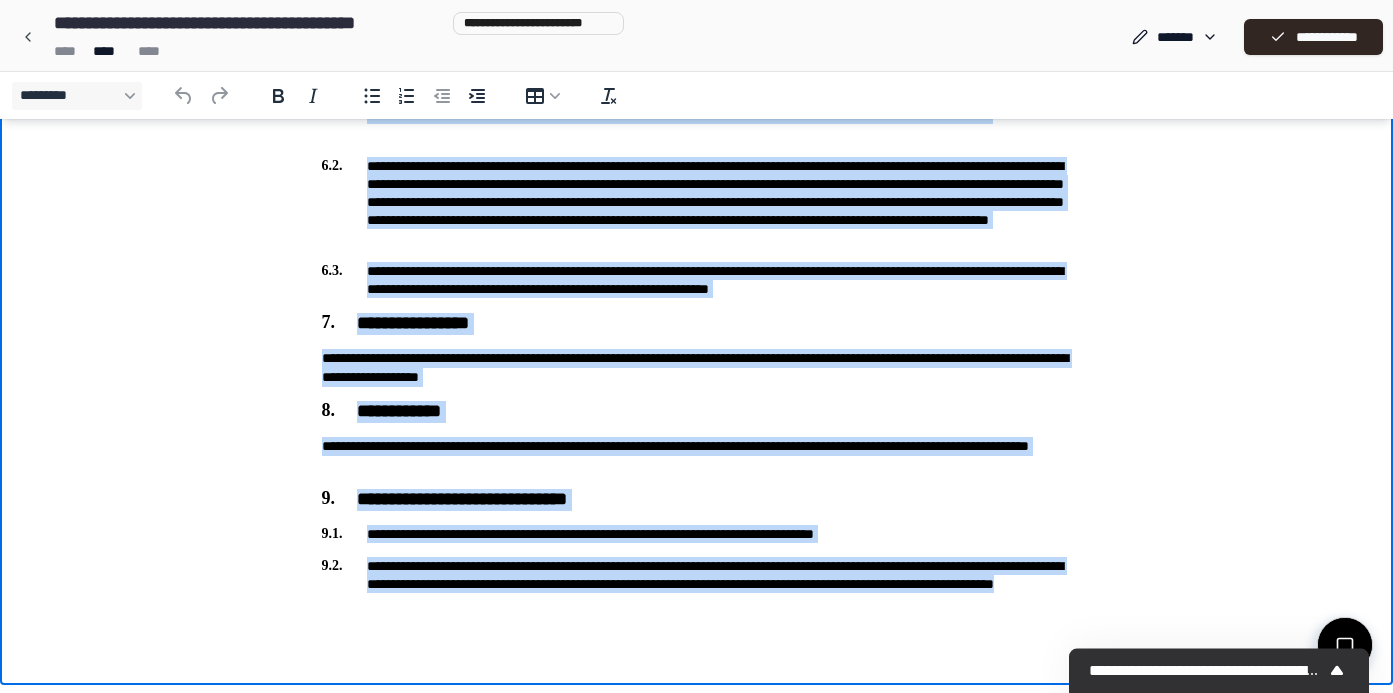 drag, startPoint x: 321, startPoint y: -1151, endPoint x: 696, endPoint y: 762, distance: 1949.4086 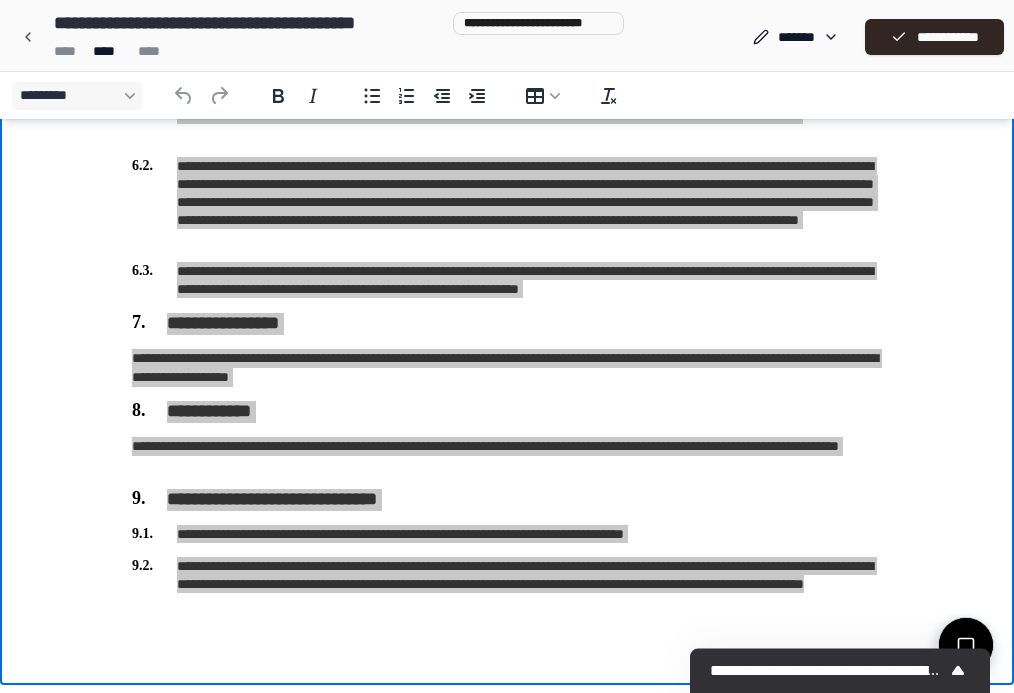 copy on "**********" 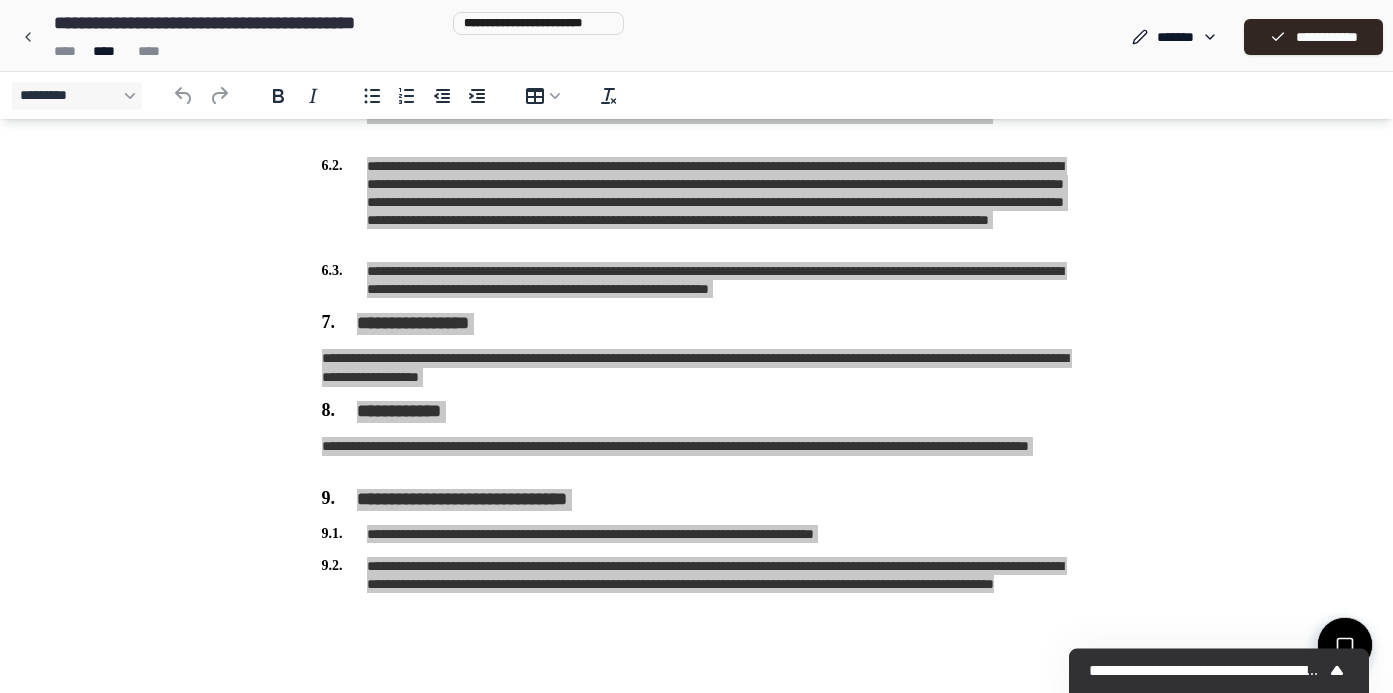 click on "**********" at bounding box center (696, 37) 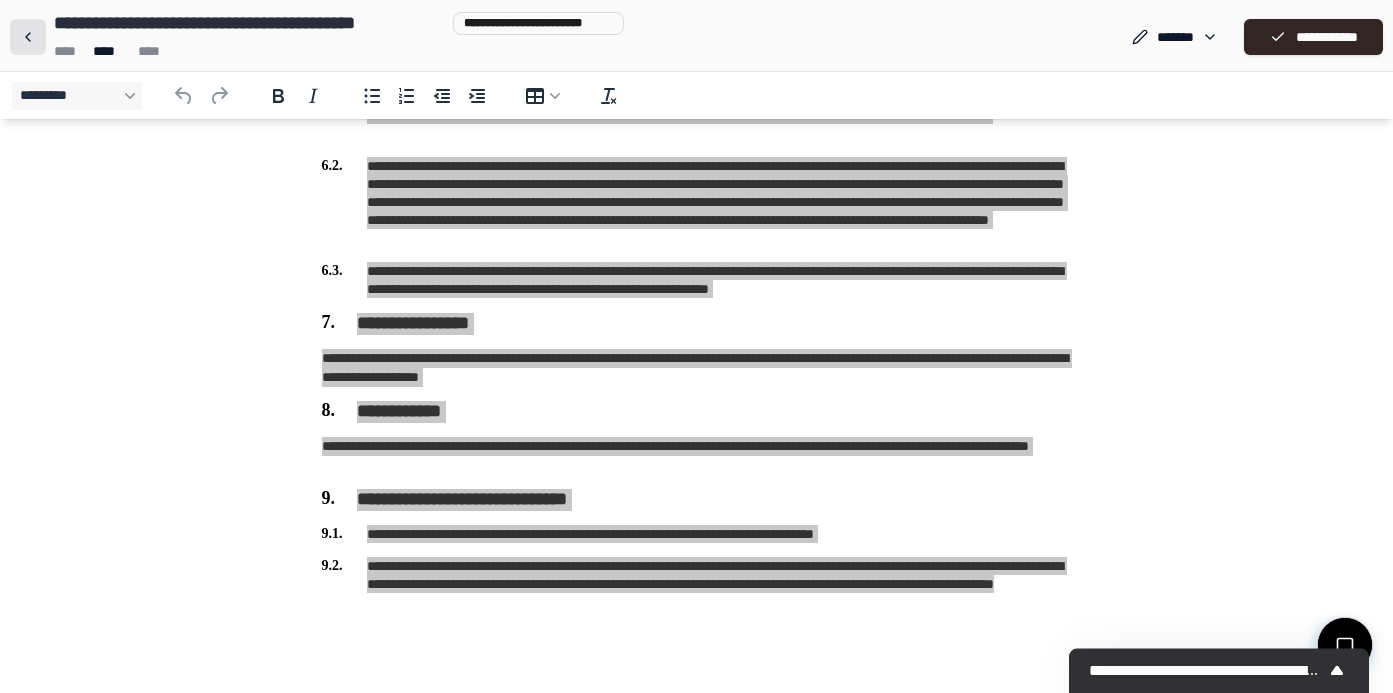 click at bounding box center (28, 37) 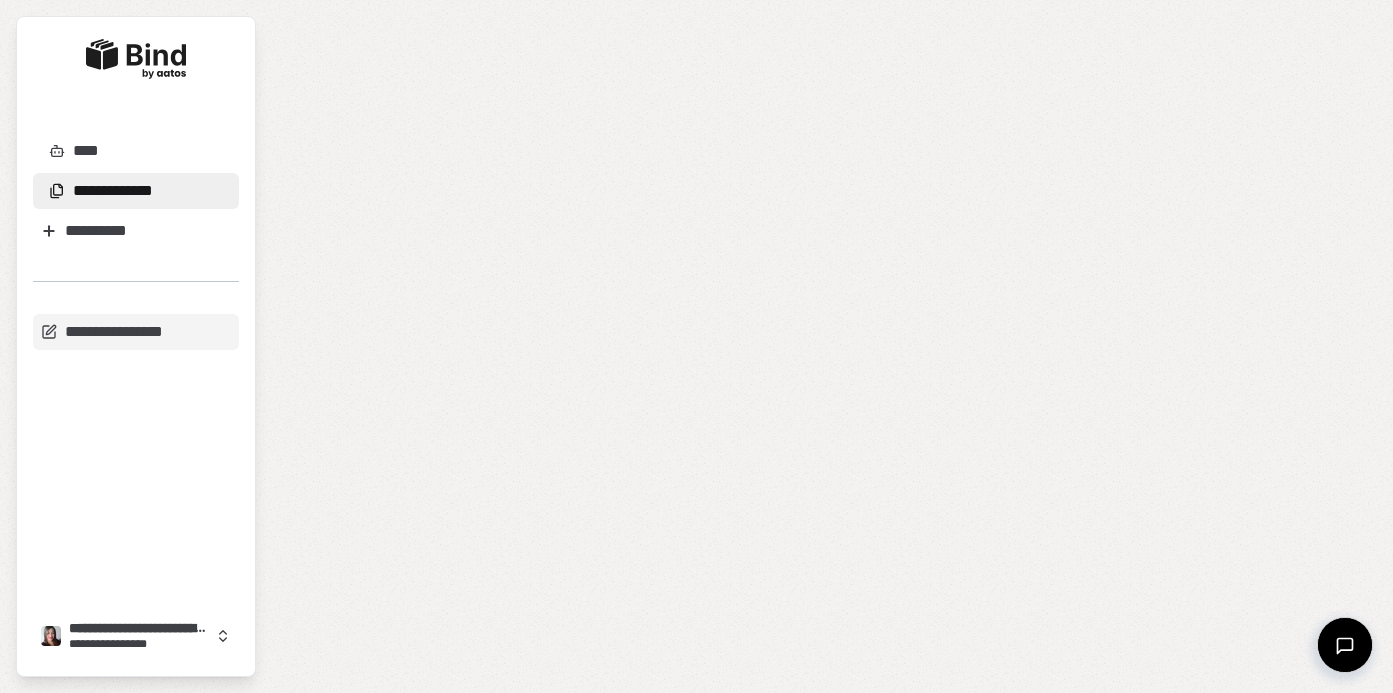 scroll, scrollTop: 0, scrollLeft: 0, axis: both 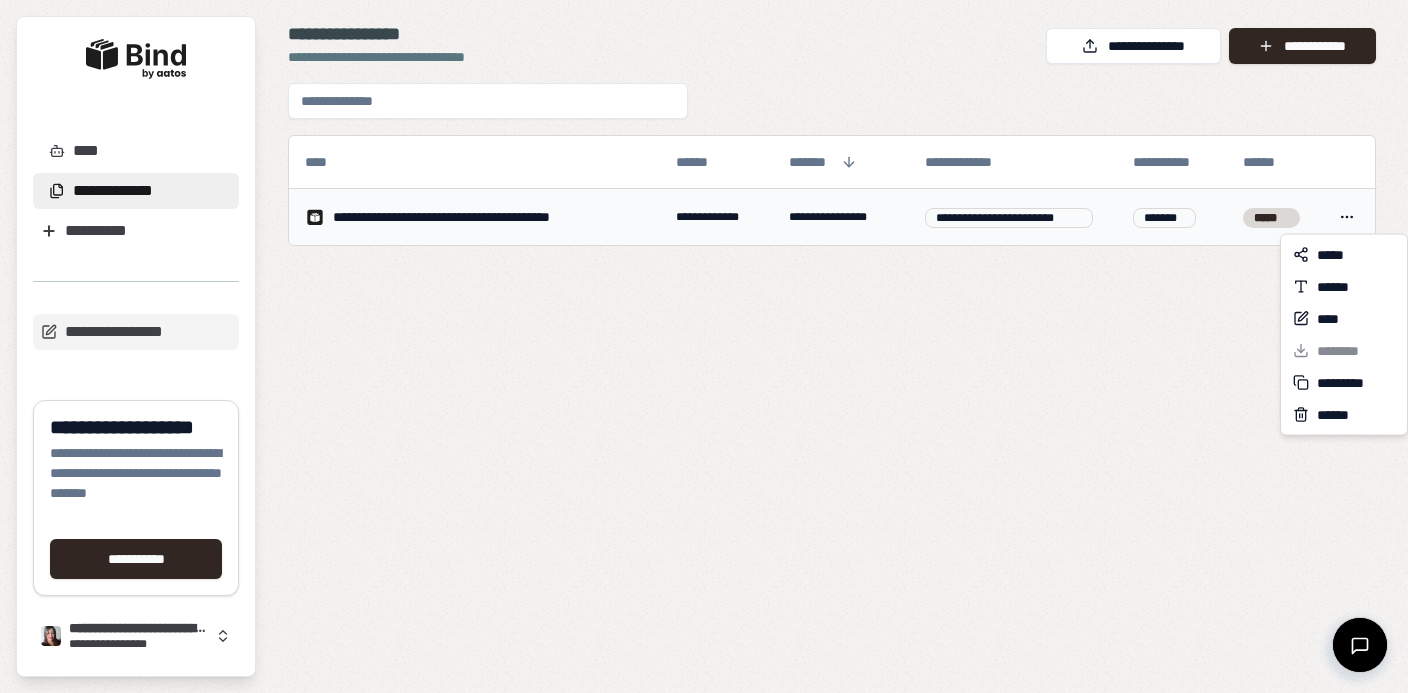 click on "**********" at bounding box center (704, 346) 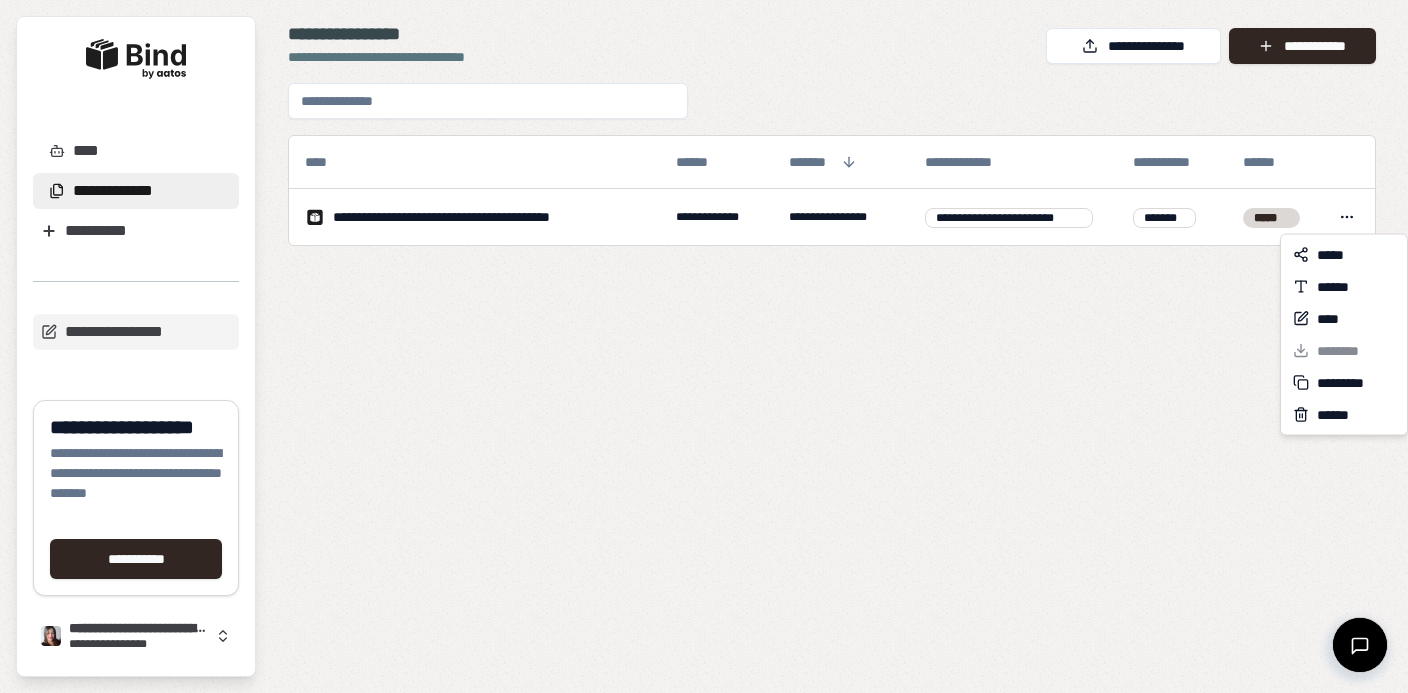 click on "***** ****** **** ******** ********* ******" at bounding box center [1344, 335] 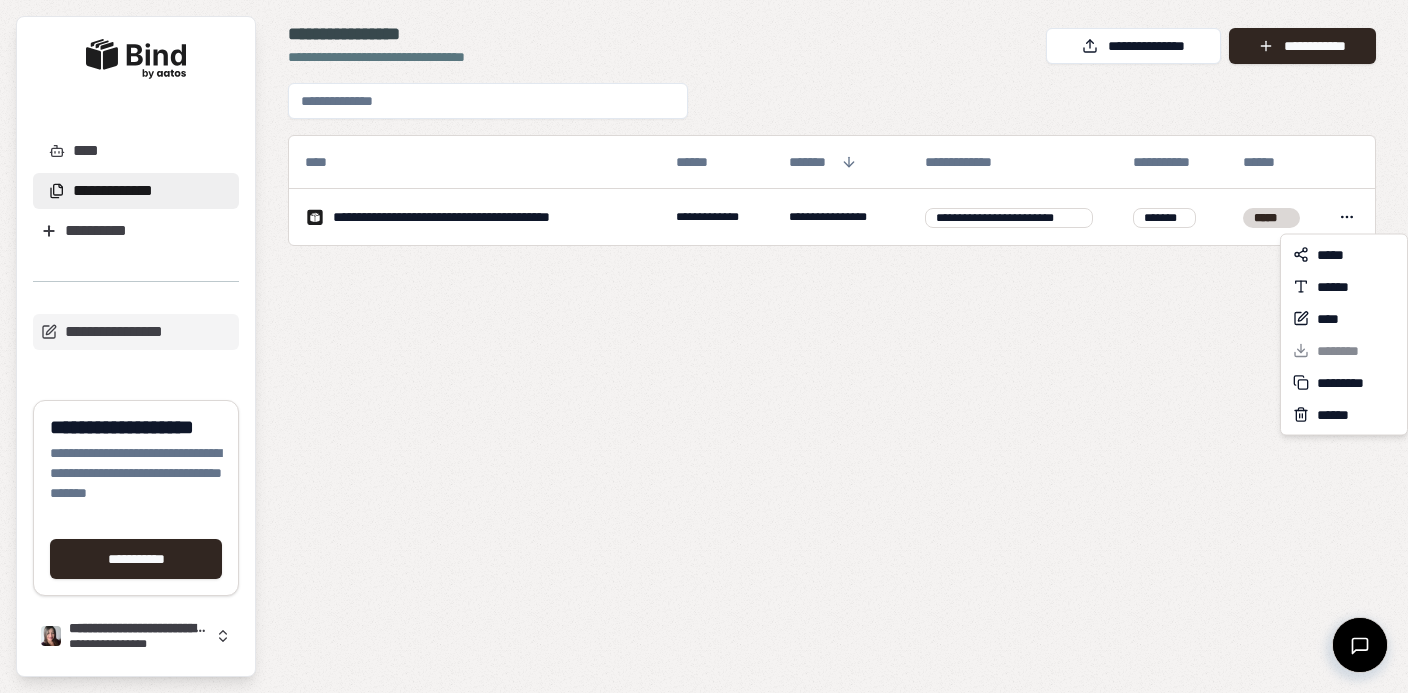 click on "**********" at bounding box center (704, 346) 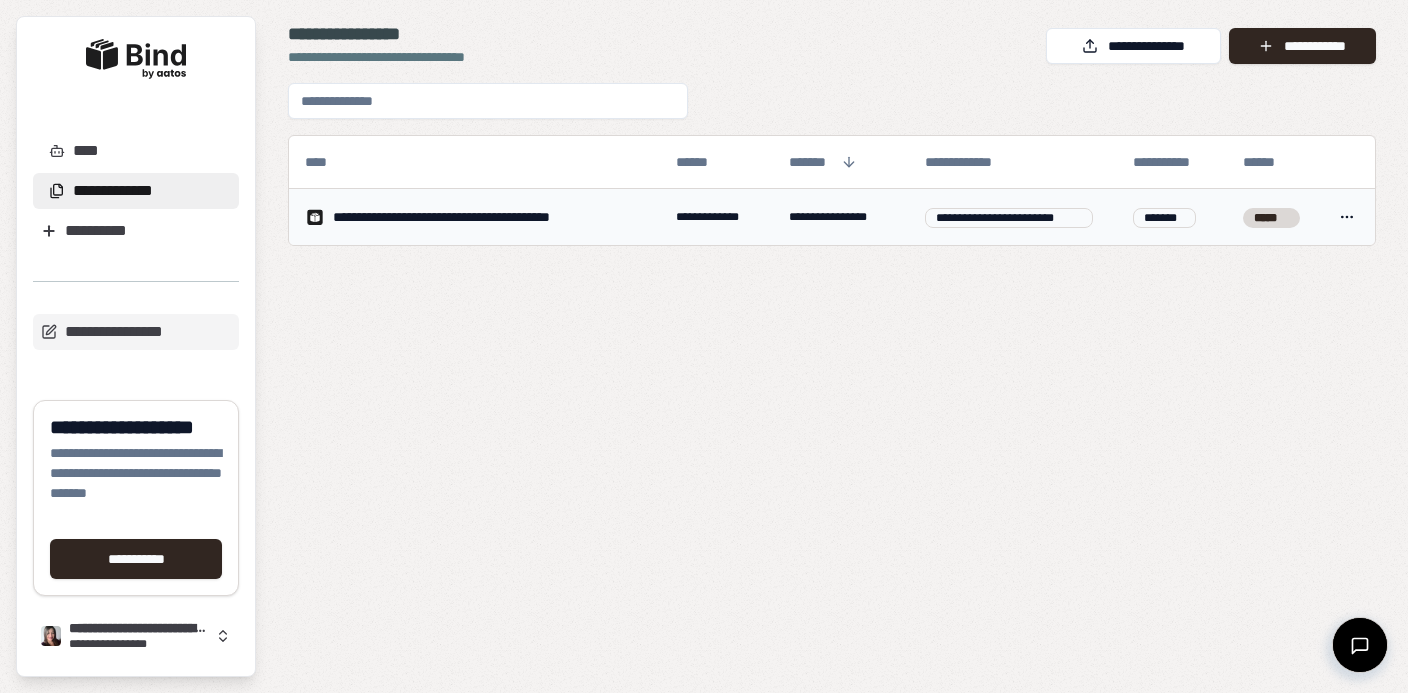 click on "**********" at bounding box center [482, 217] 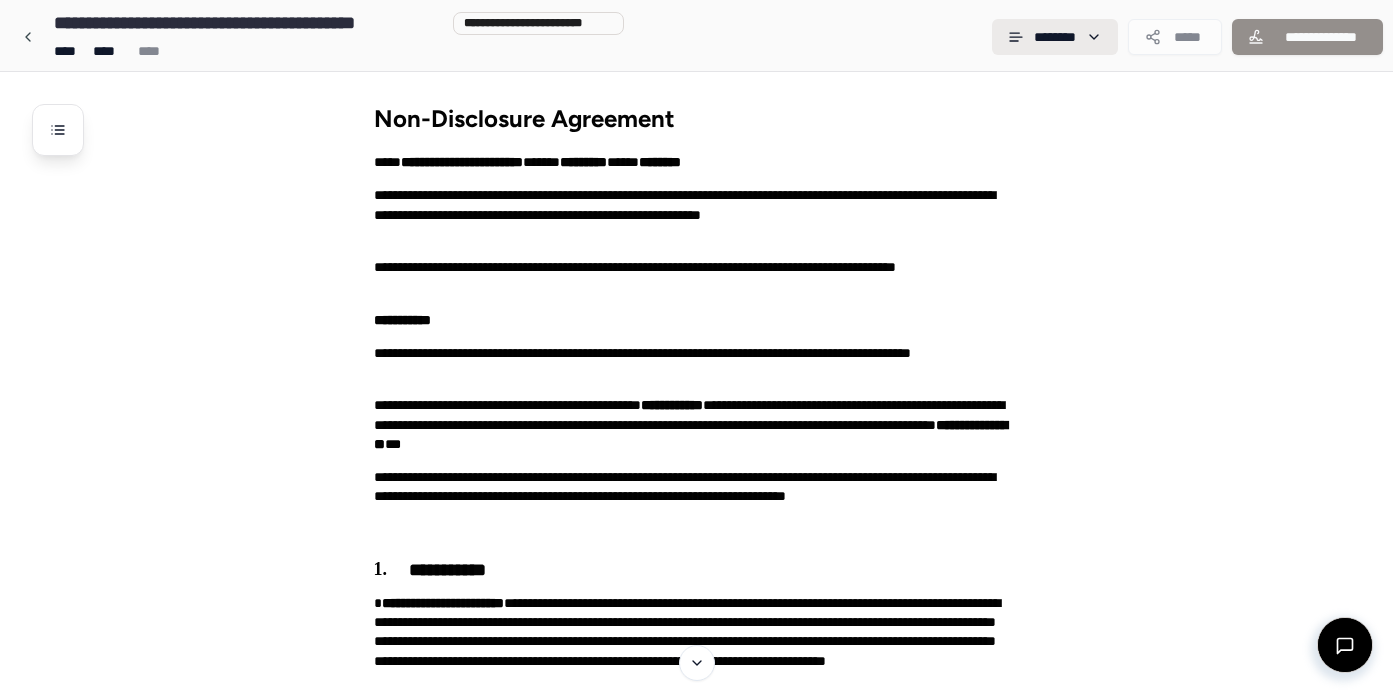 click on "**********" at bounding box center [696, 1348] 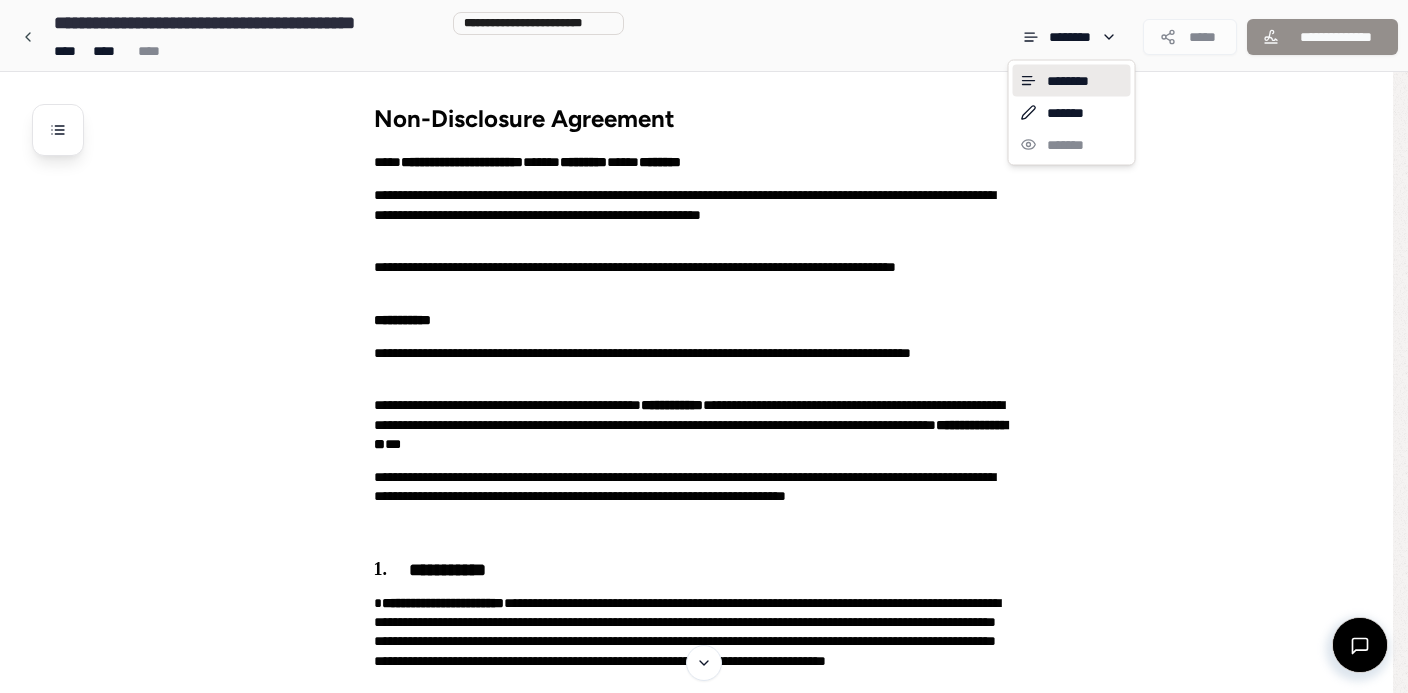 click on "**********" at bounding box center [704, 1348] 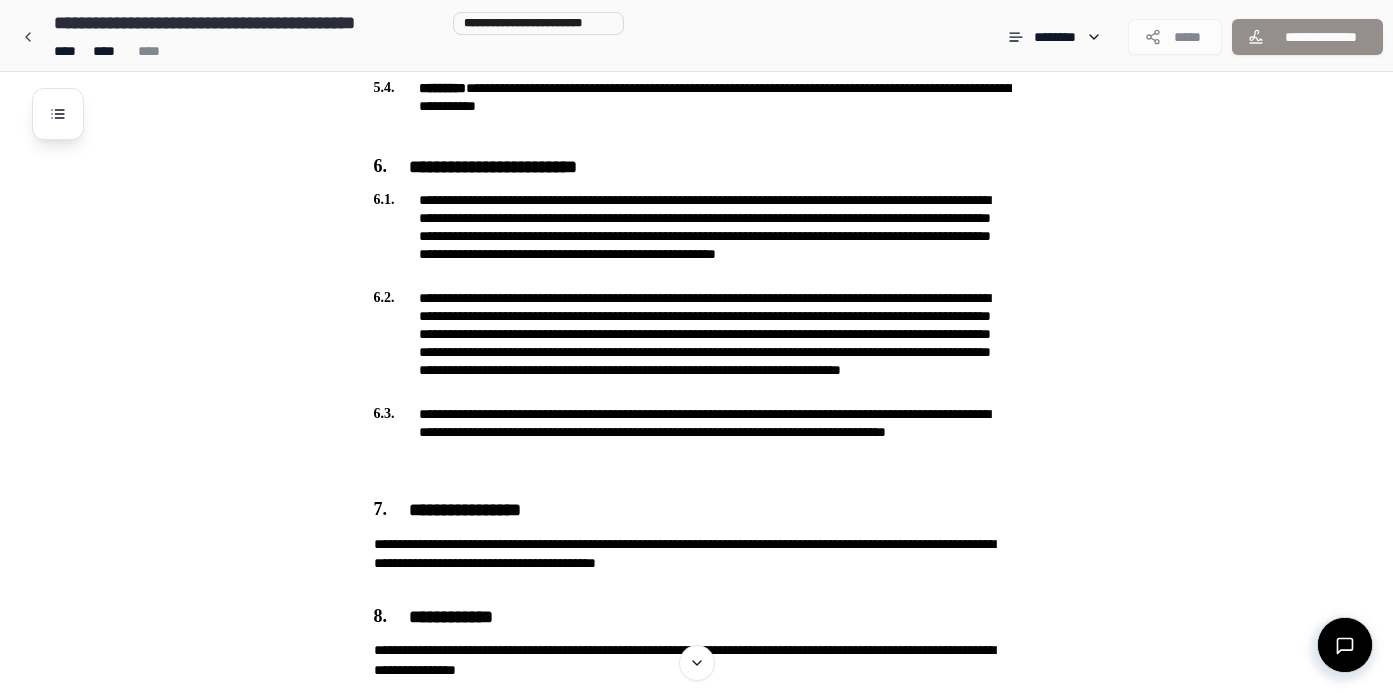scroll, scrollTop: 2004, scrollLeft: 0, axis: vertical 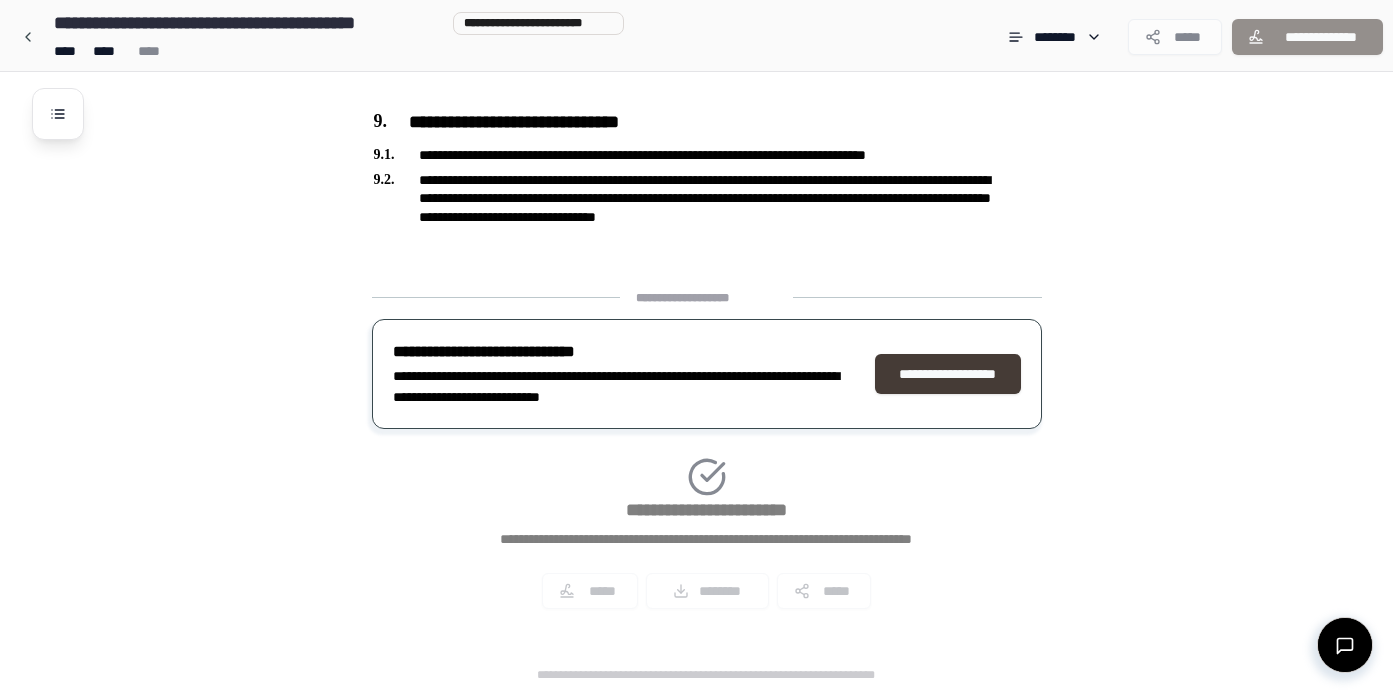 click on "**********" at bounding box center (948, 374) 